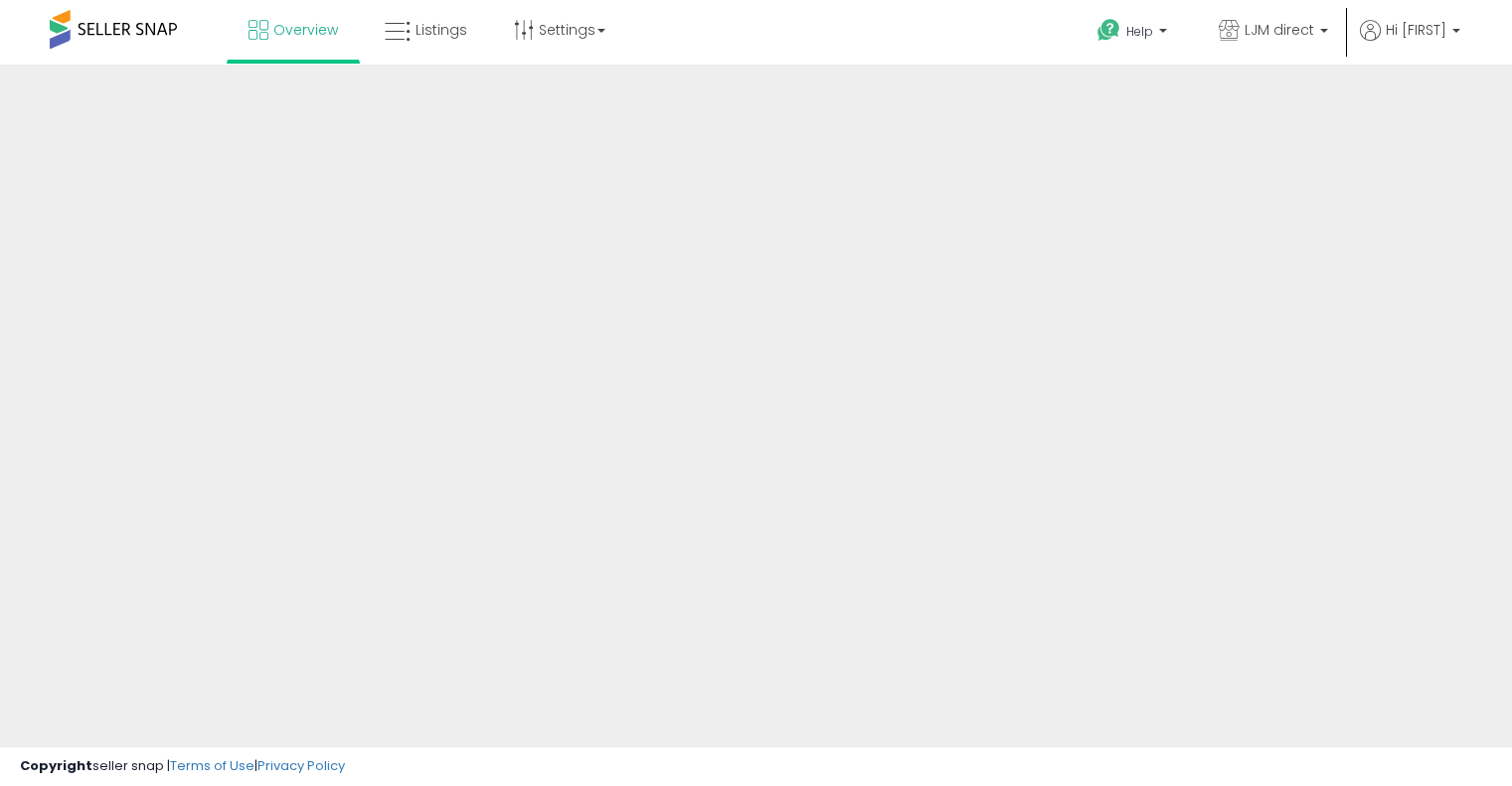 scroll, scrollTop: 0, scrollLeft: 0, axis: both 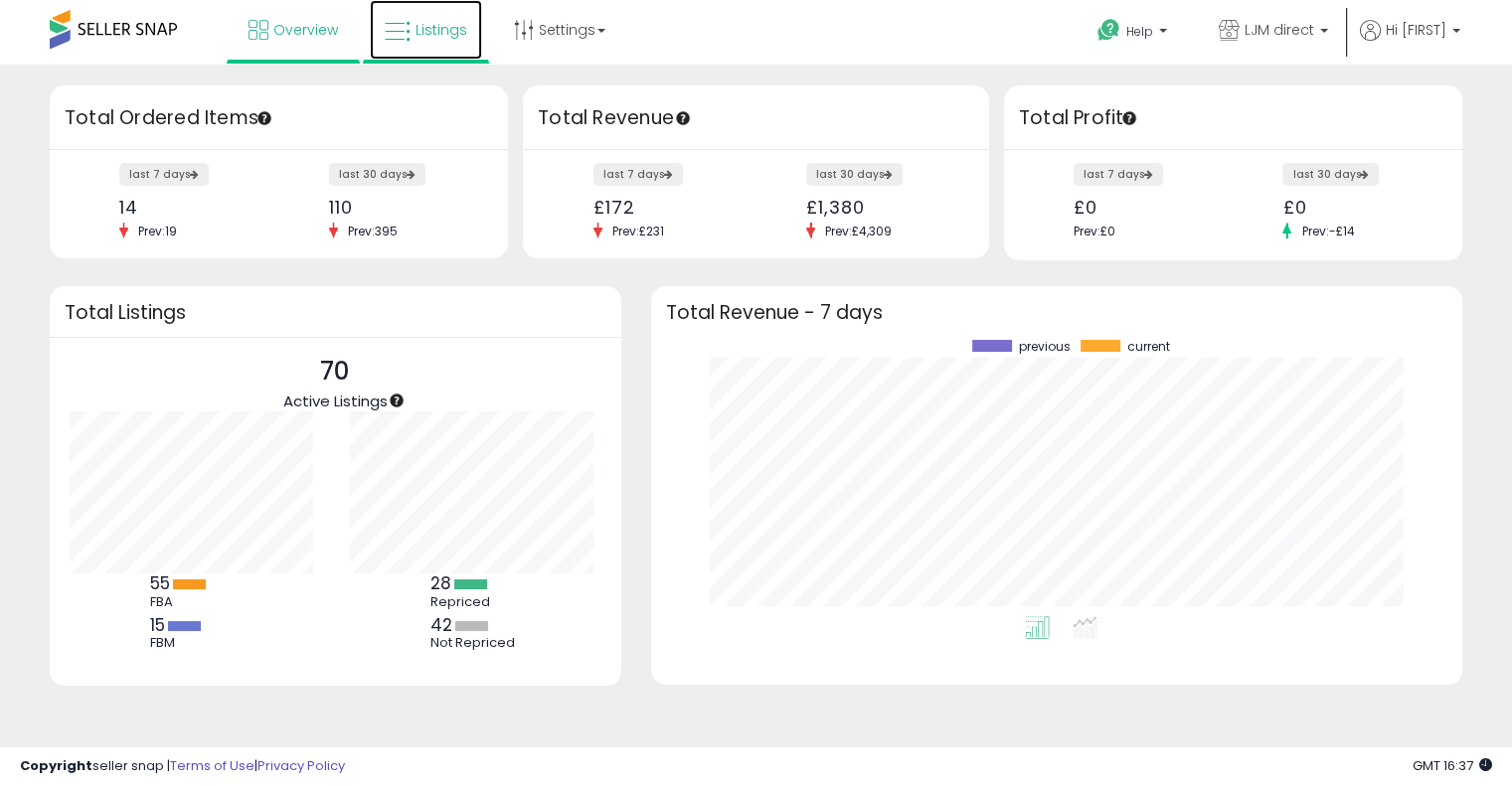 click on "Listings" at bounding box center [441, 30] 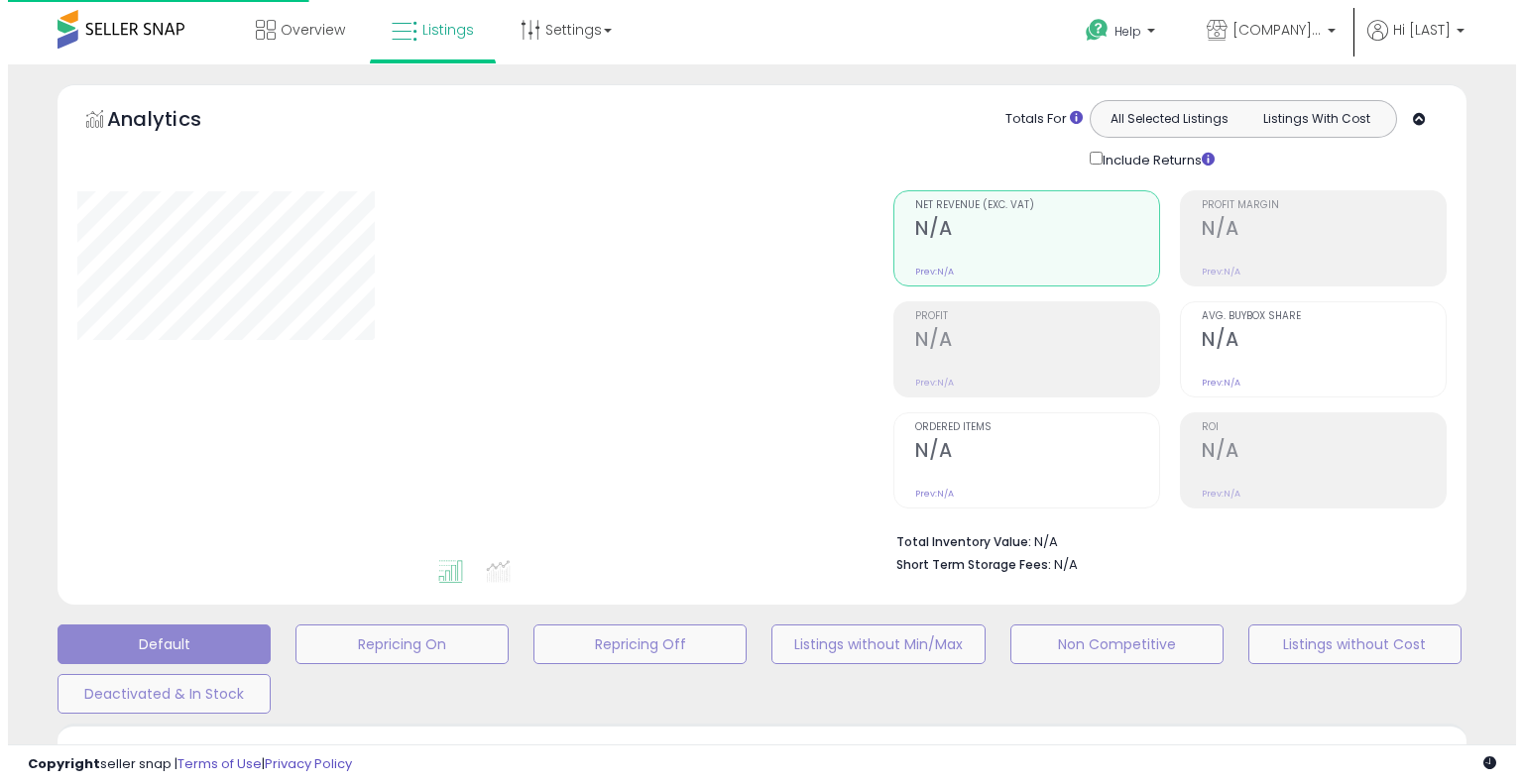 scroll, scrollTop: 0, scrollLeft: 0, axis: both 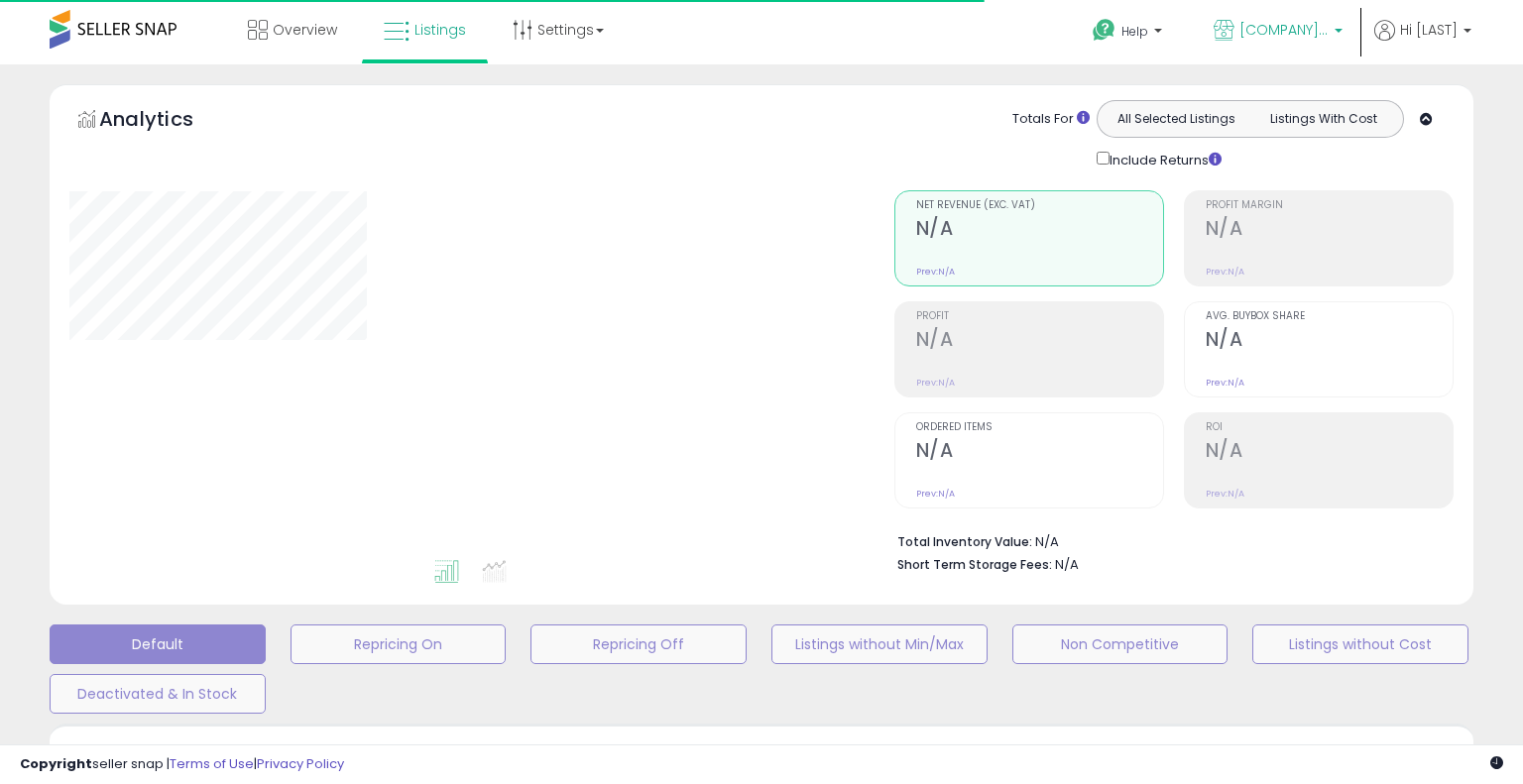 click on "[BRAND_NAME] direct" at bounding box center (1284, 30) 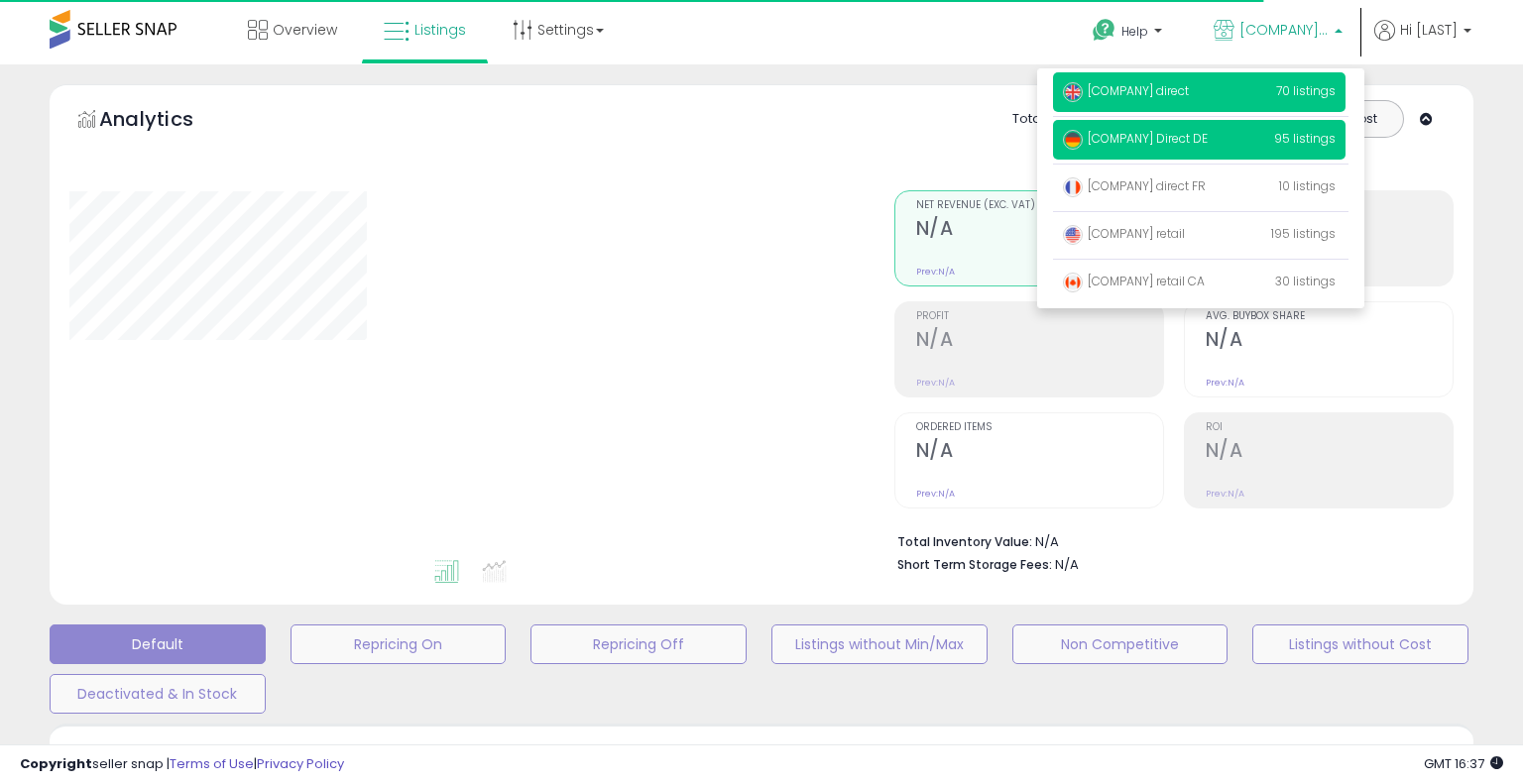 click on "LJM Direct DE
95
listings" at bounding box center (1199, 140) 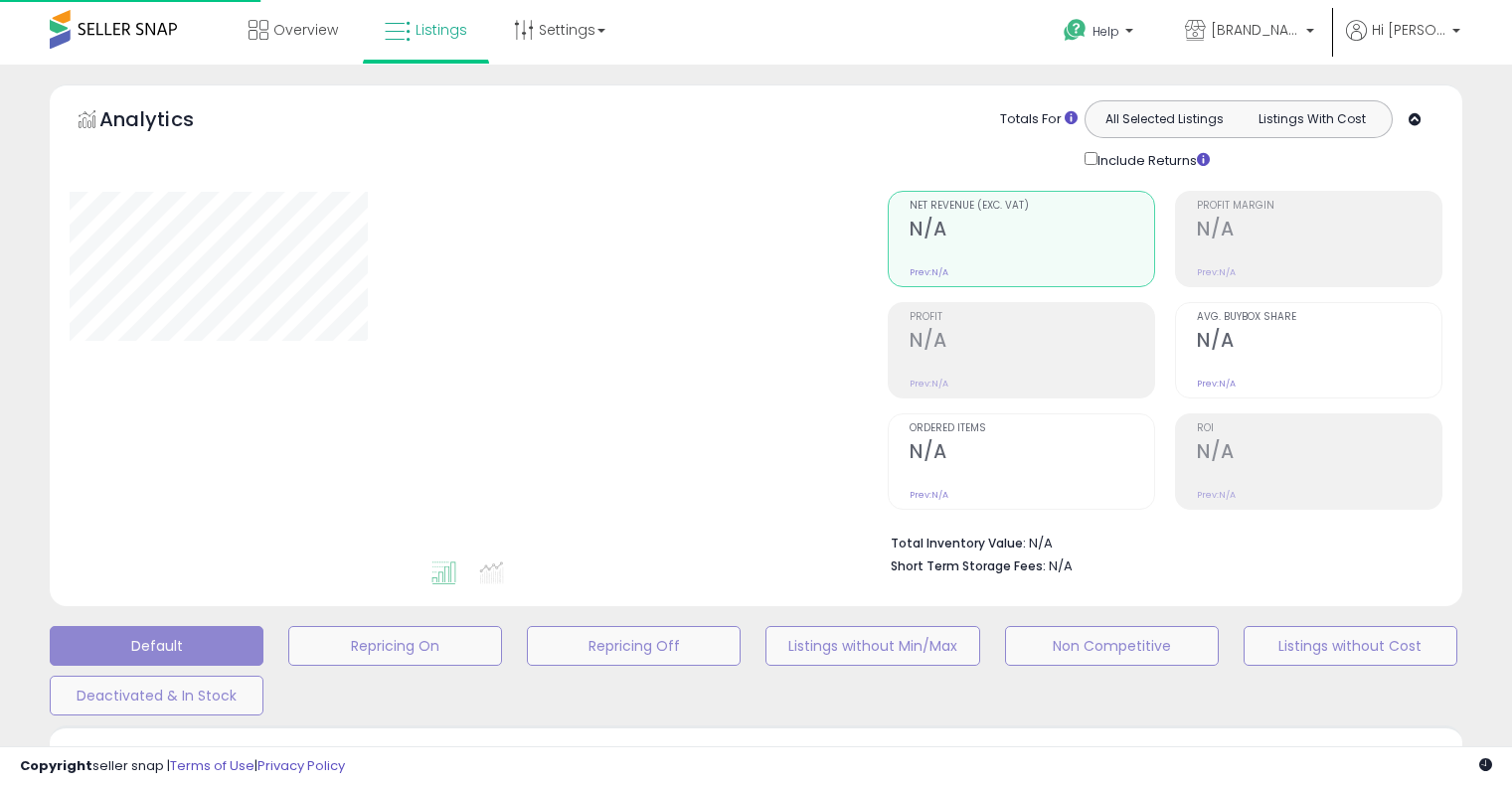 scroll, scrollTop: 0, scrollLeft: 0, axis: both 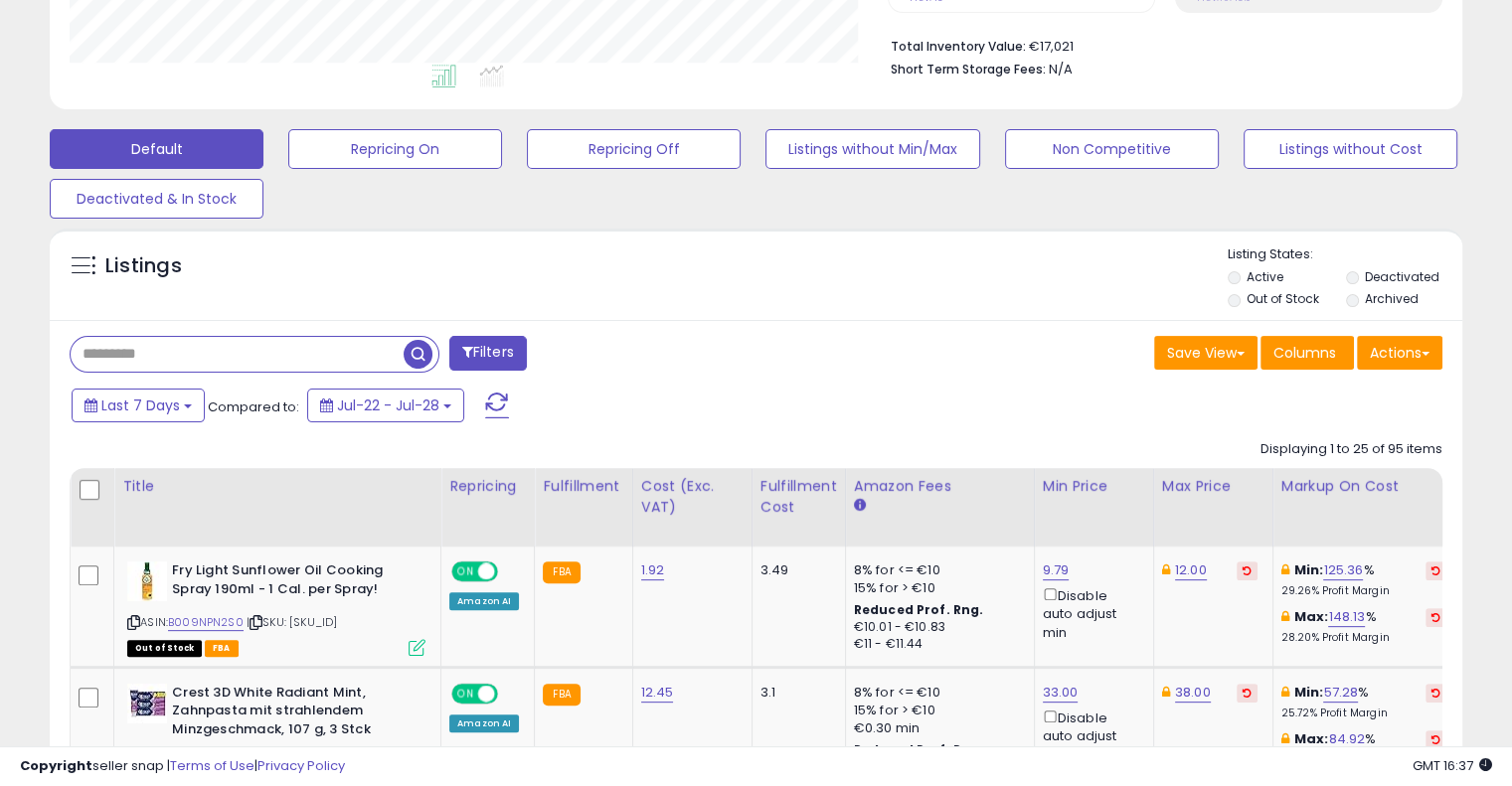 paste on "**********" 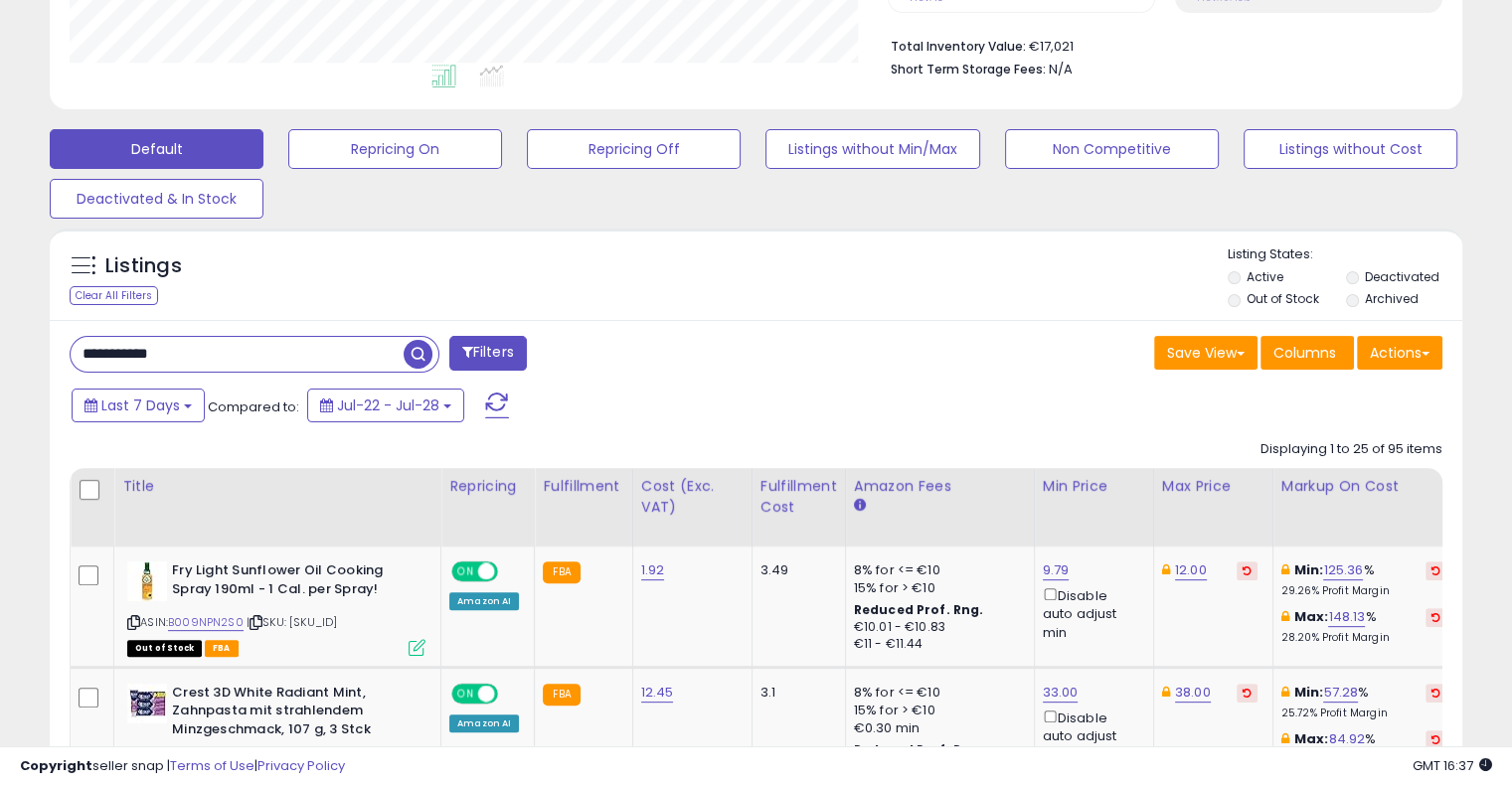 type on "**********" 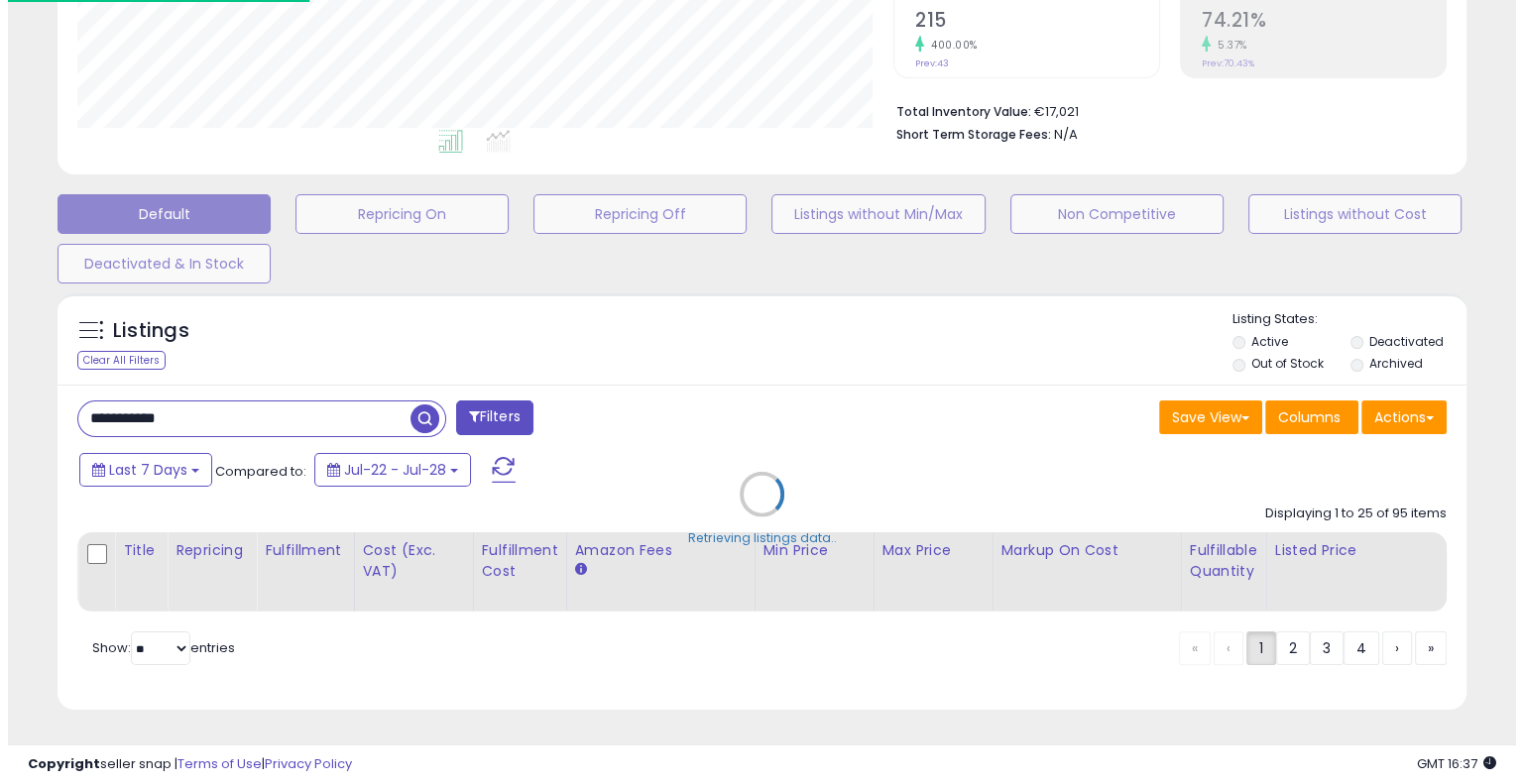 scroll, scrollTop: 444, scrollLeft: 0, axis: vertical 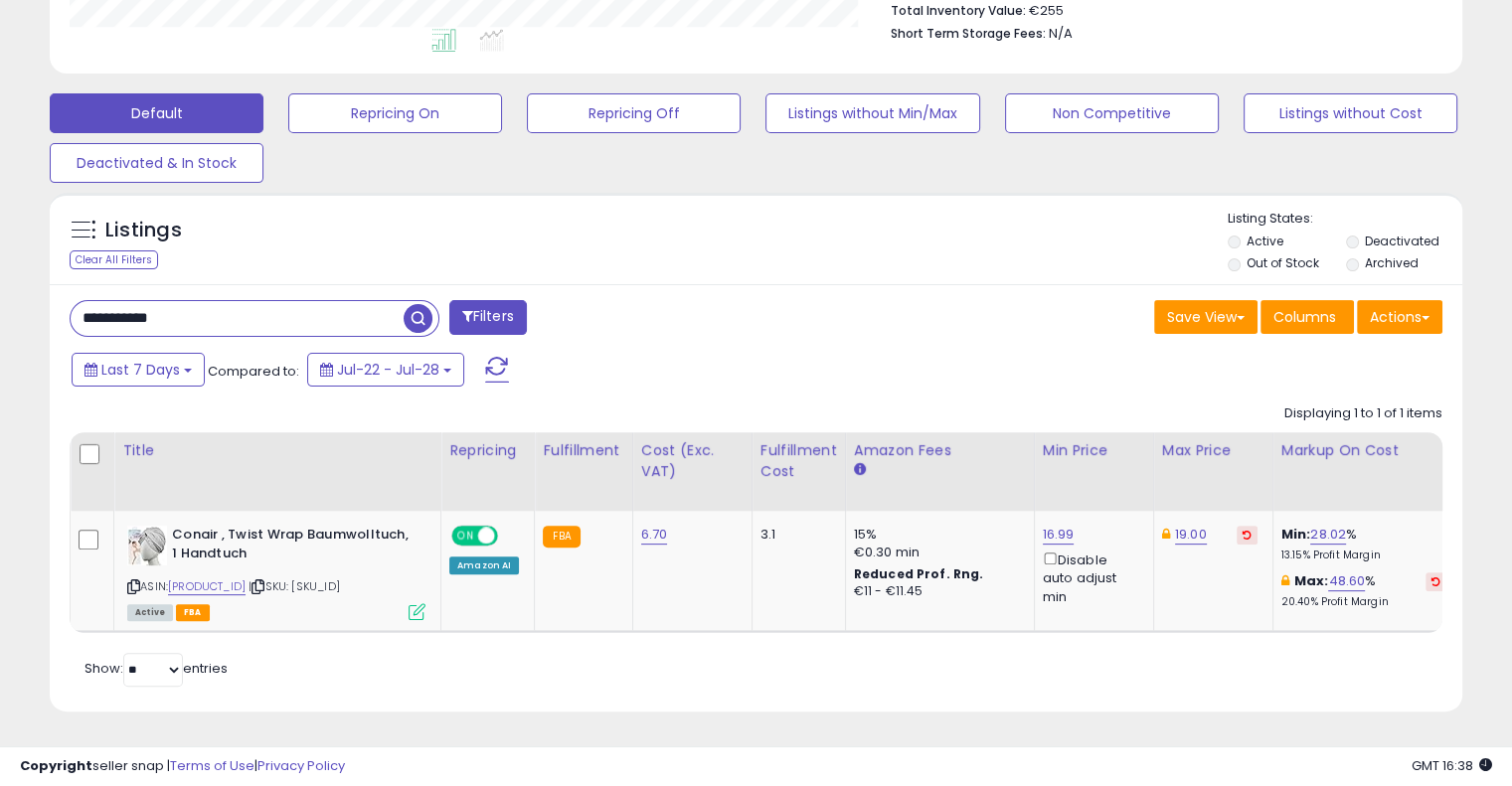 drag, startPoint x: 210, startPoint y: 313, endPoint x: 48, endPoint y: 304, distance: 162.24981 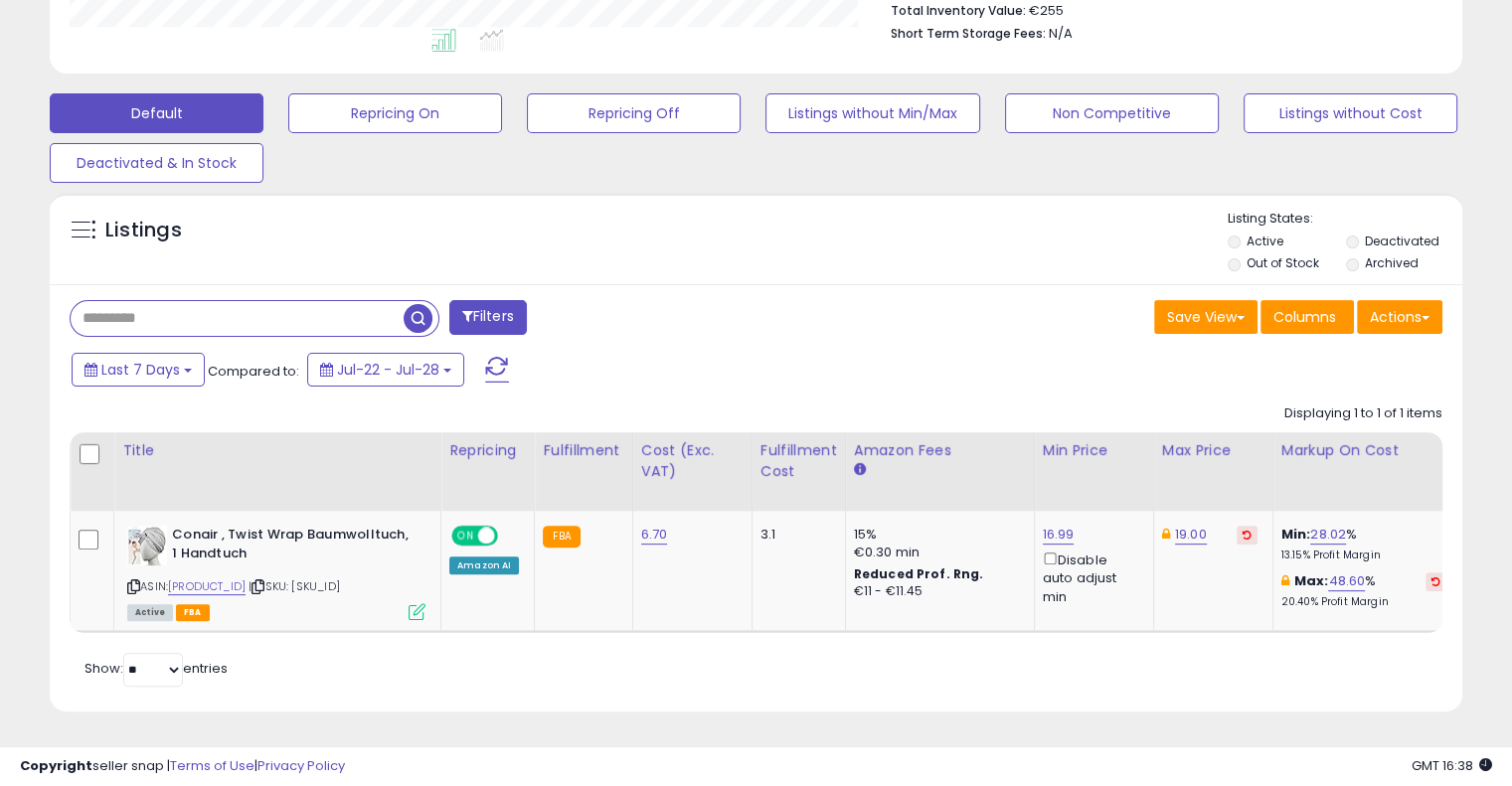 paste on "**********" 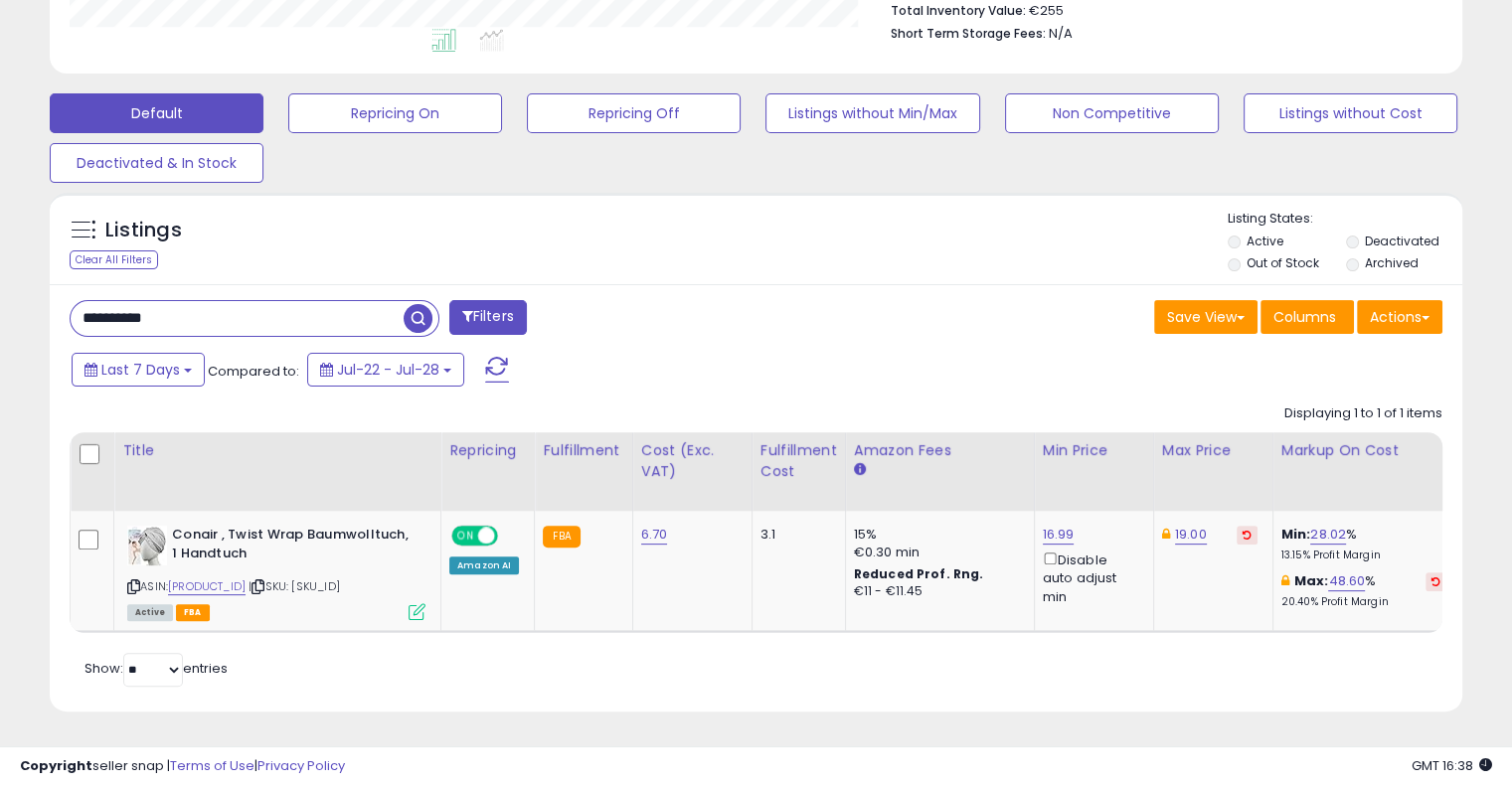 type on "**********" 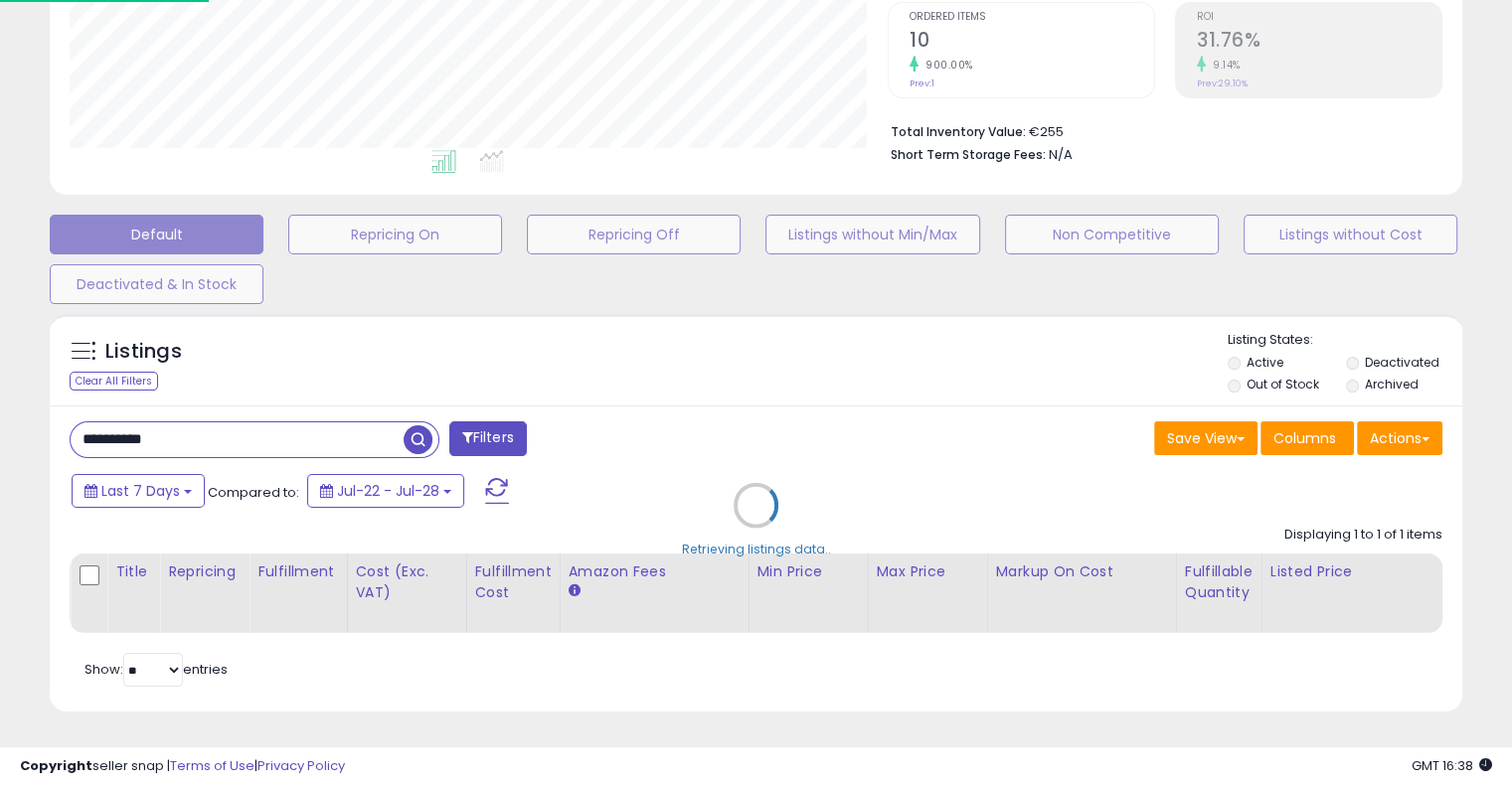 scroll, scrollTop: 993270, scrollLeft: 993256, axis: both 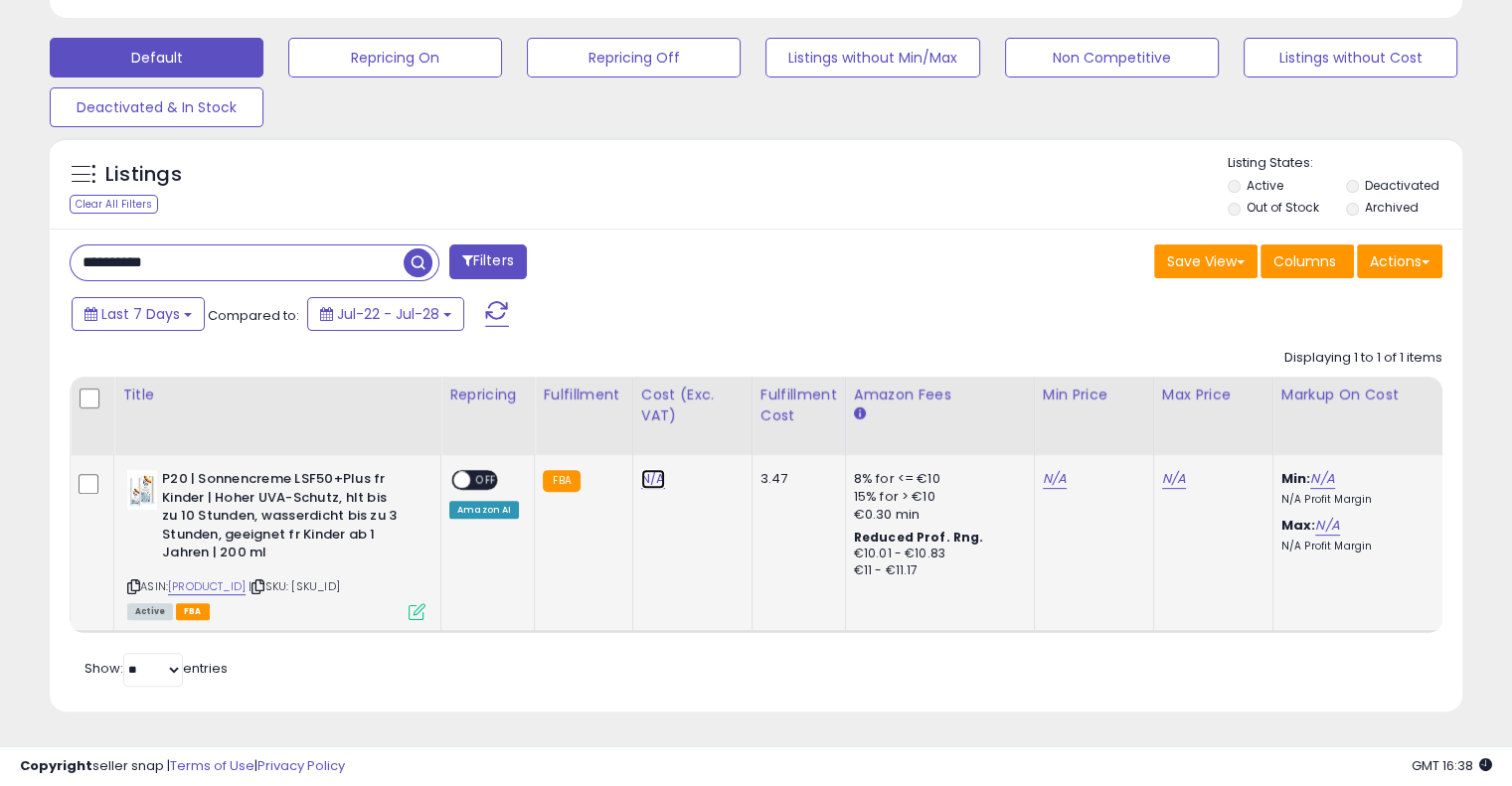click on "N/A" at bounding box center (653, 479) 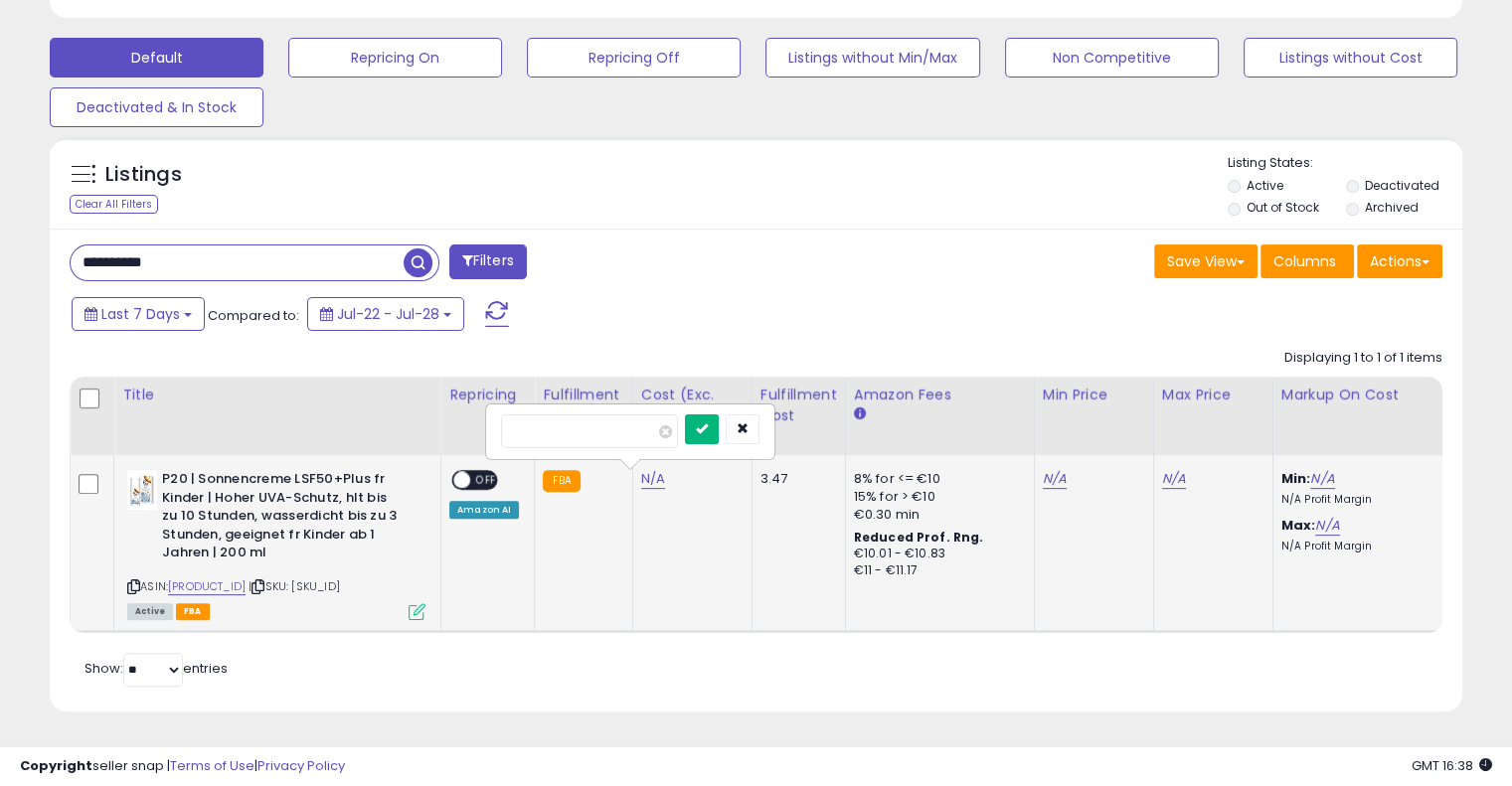 type on "*" 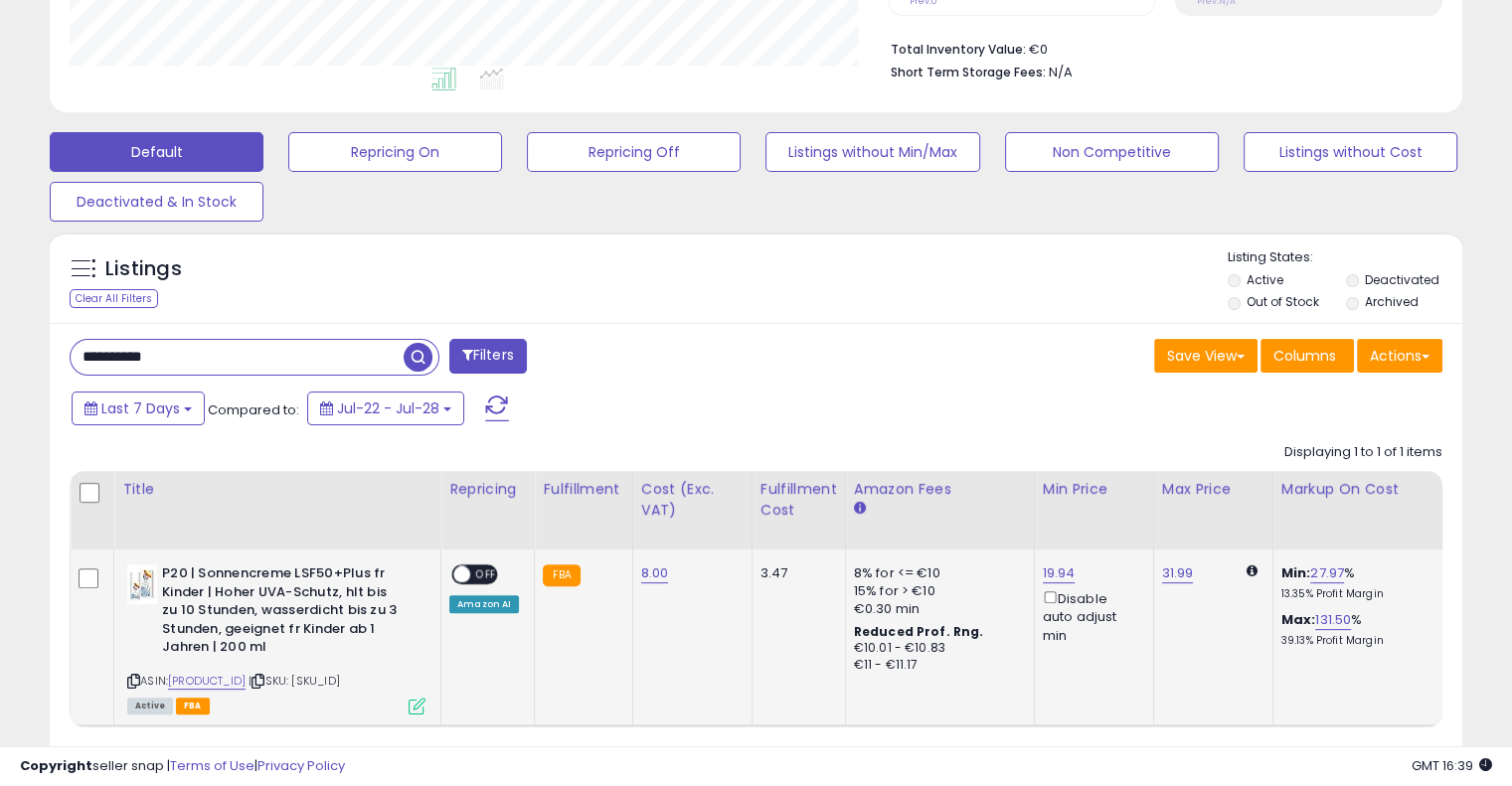 scroll, scrollTop: 601, scrollLeft: 0, axis: vertical 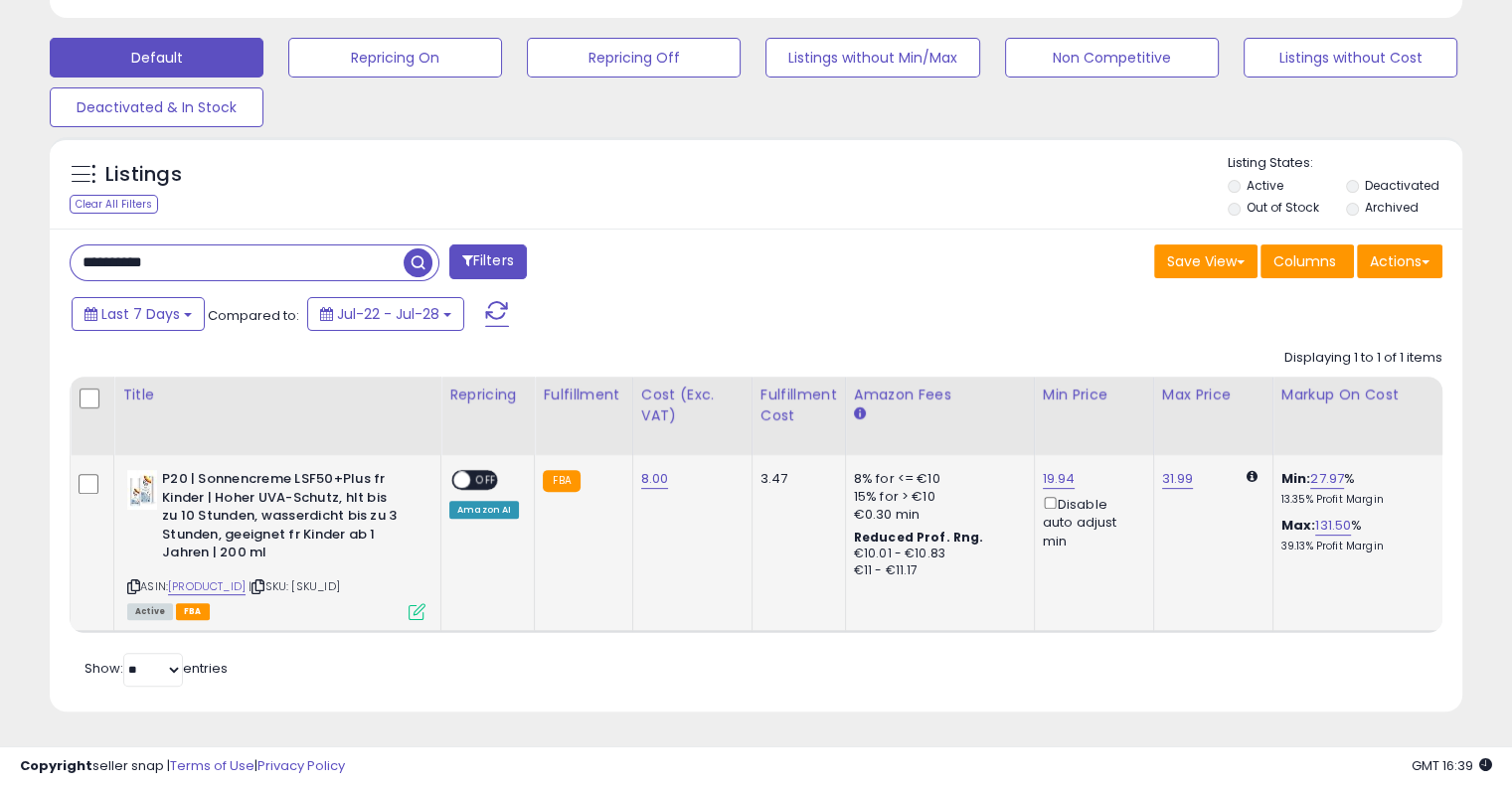click on "OFF" at bounding box center (486, 480) 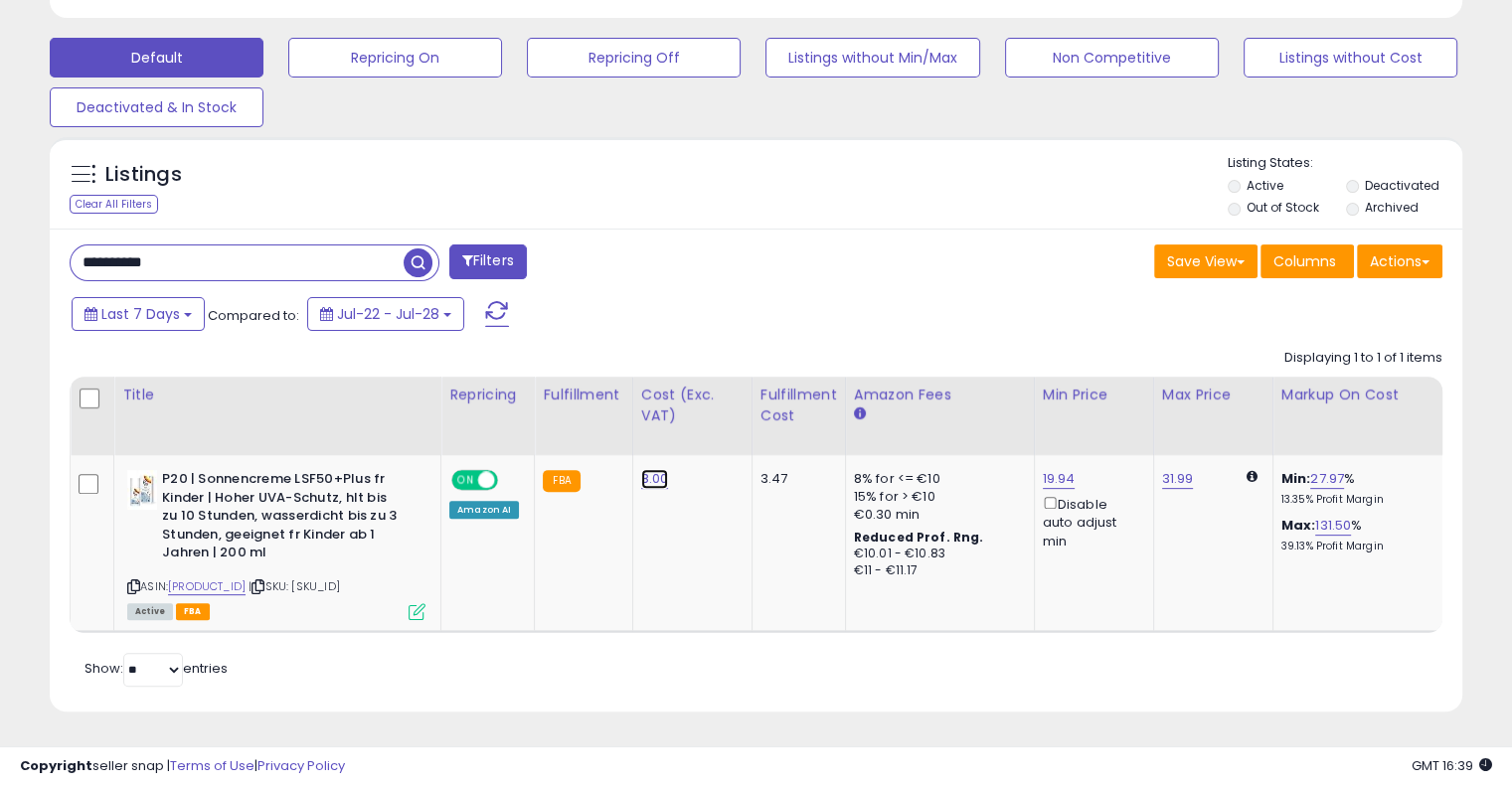 click on "8.00" at bounding box center [655, 479] 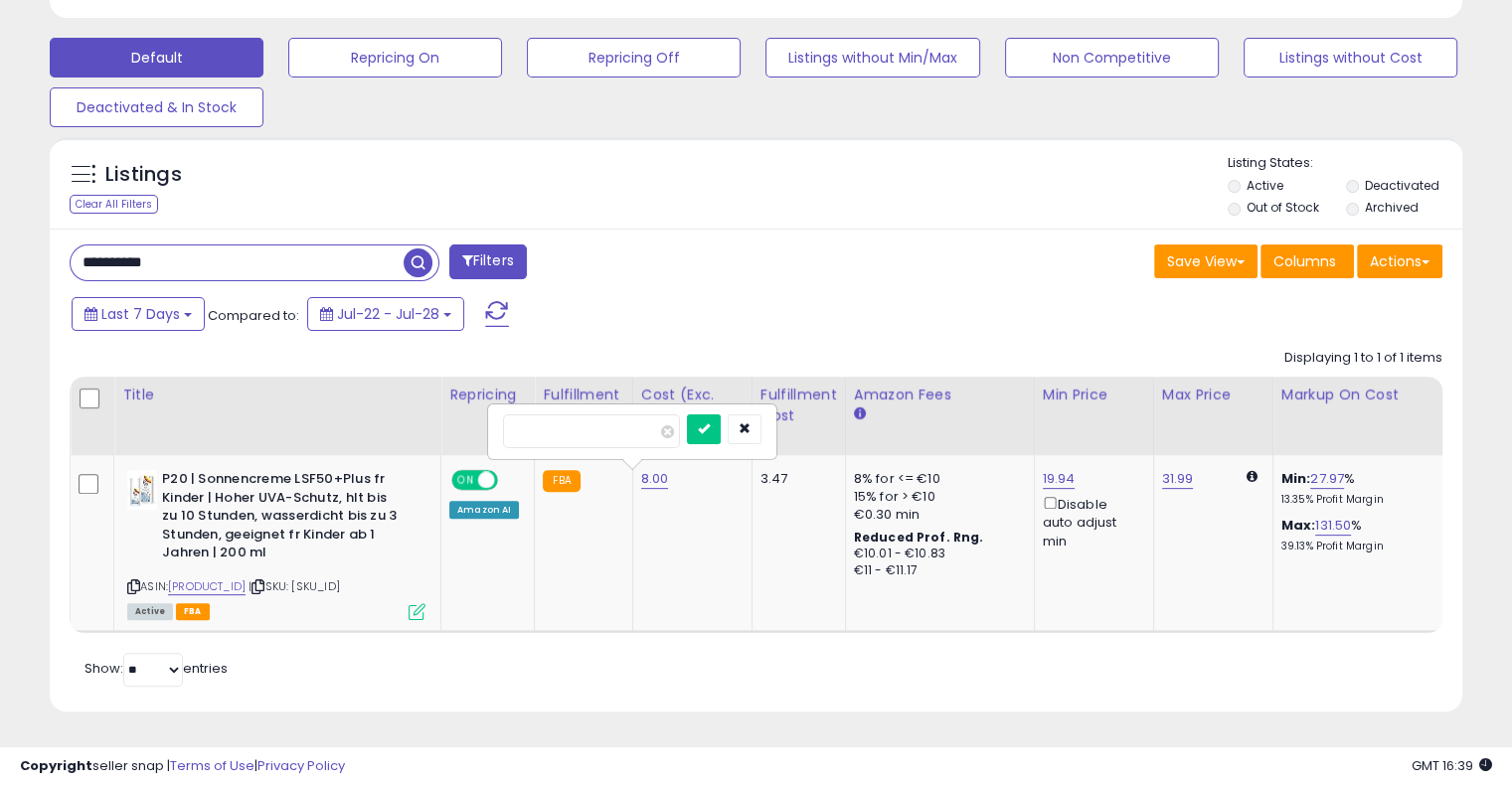type on "*" 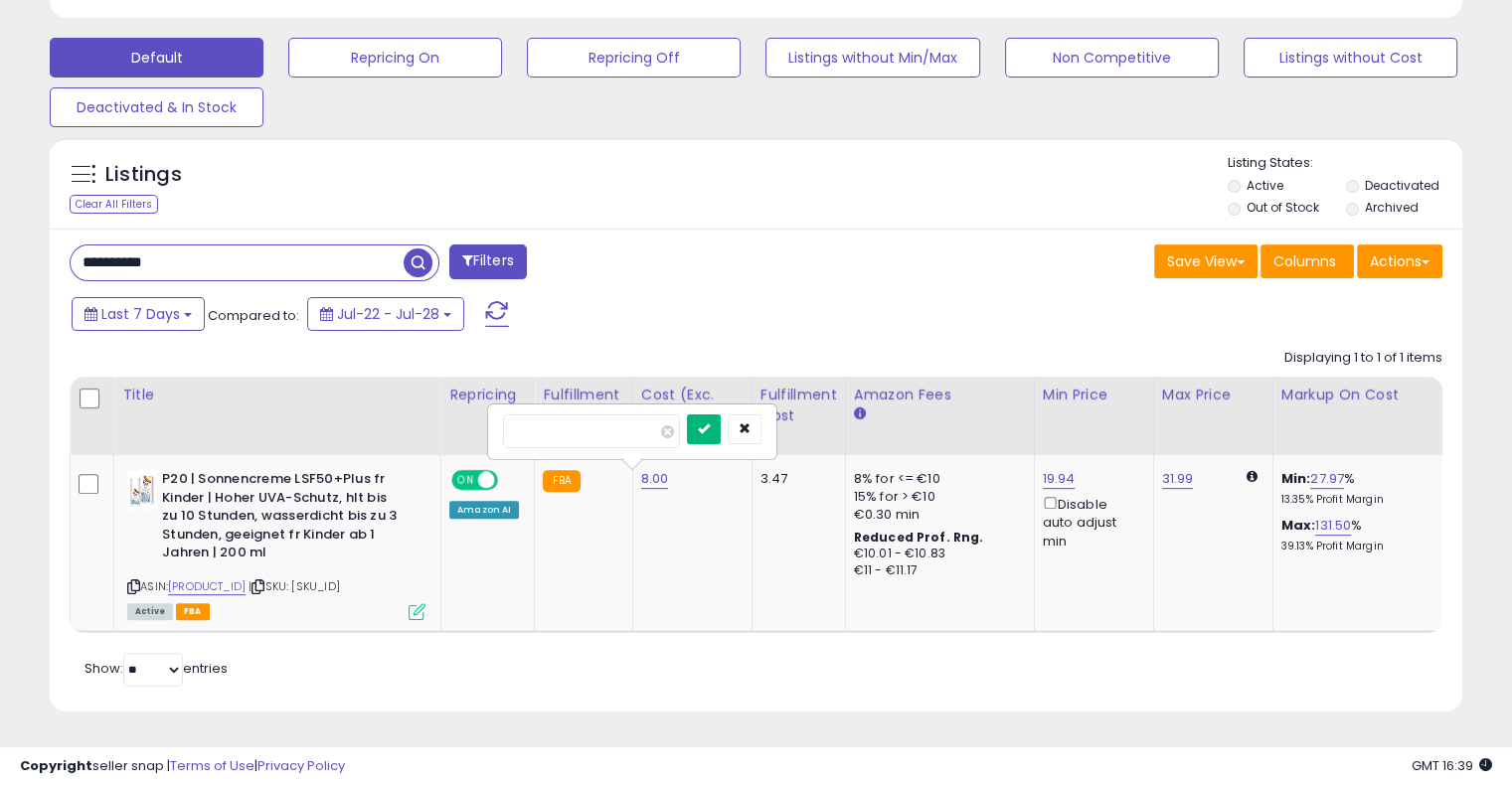 click at bounding box center (704, 428) 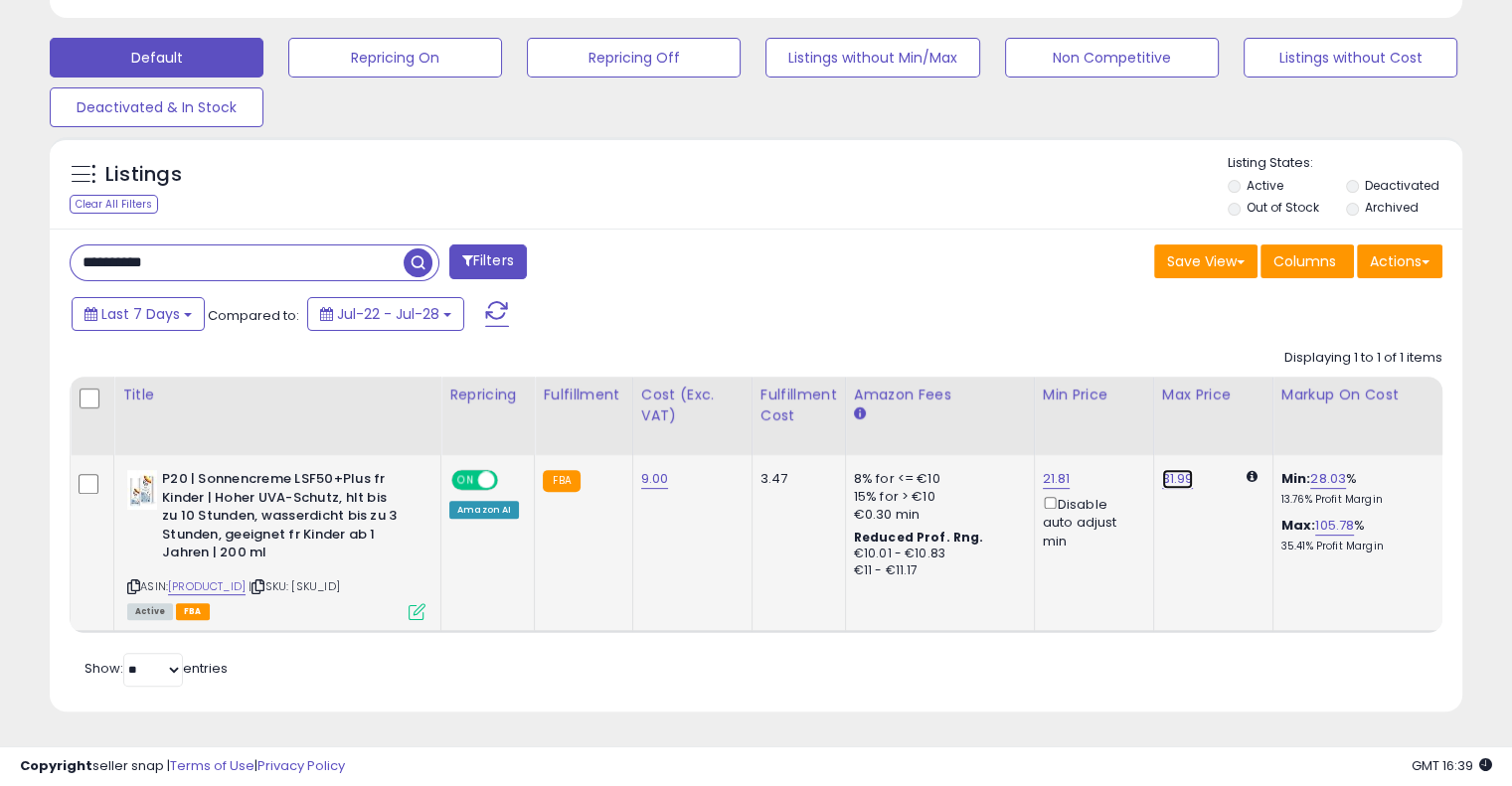 click on "31.99" at bounding box center (1178, 479) 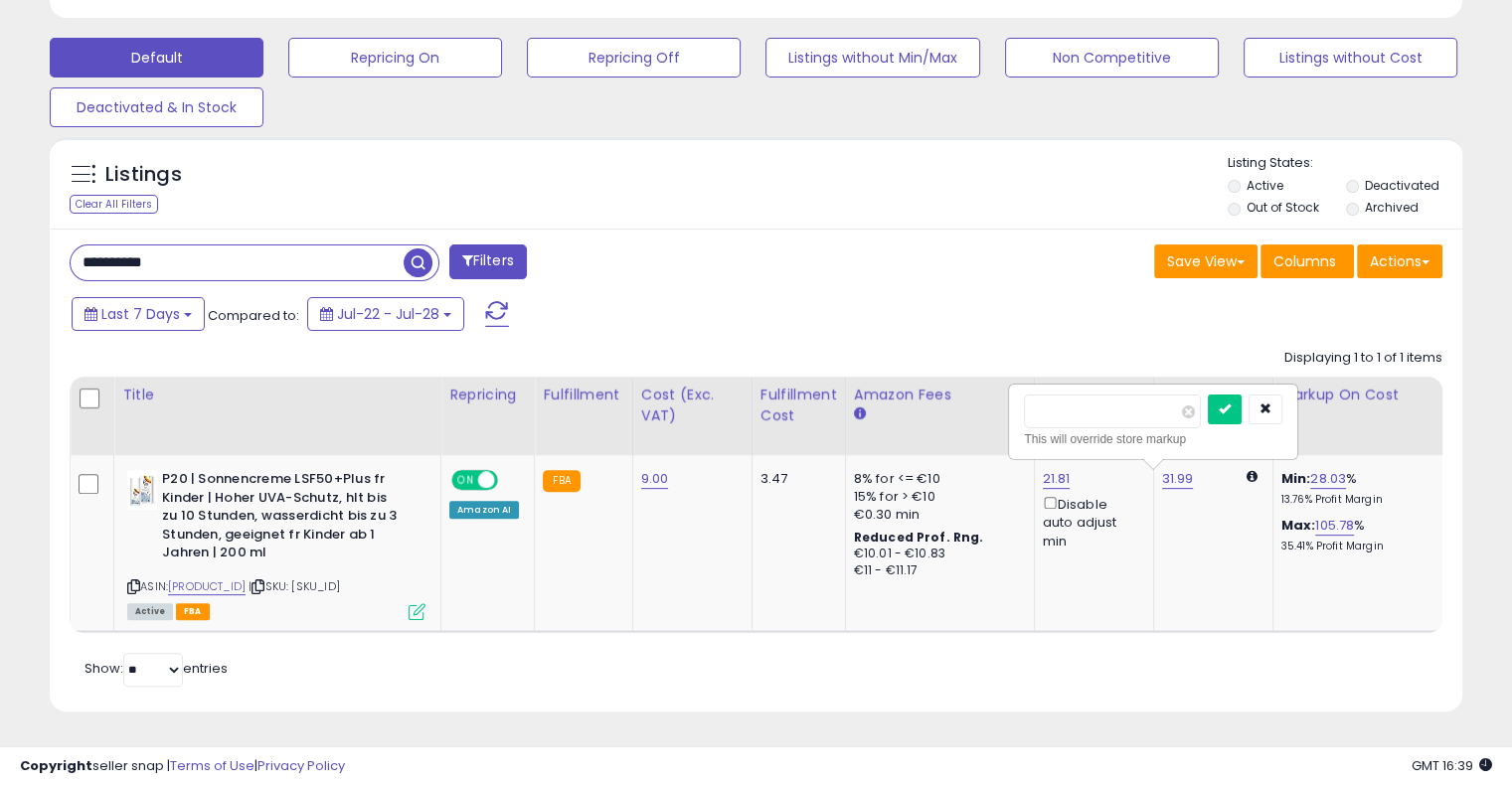 drag, startPoint x: 1090, startPoint y: 393, endPoint x: 1002, endPoint y: 389, distance: 88.09086 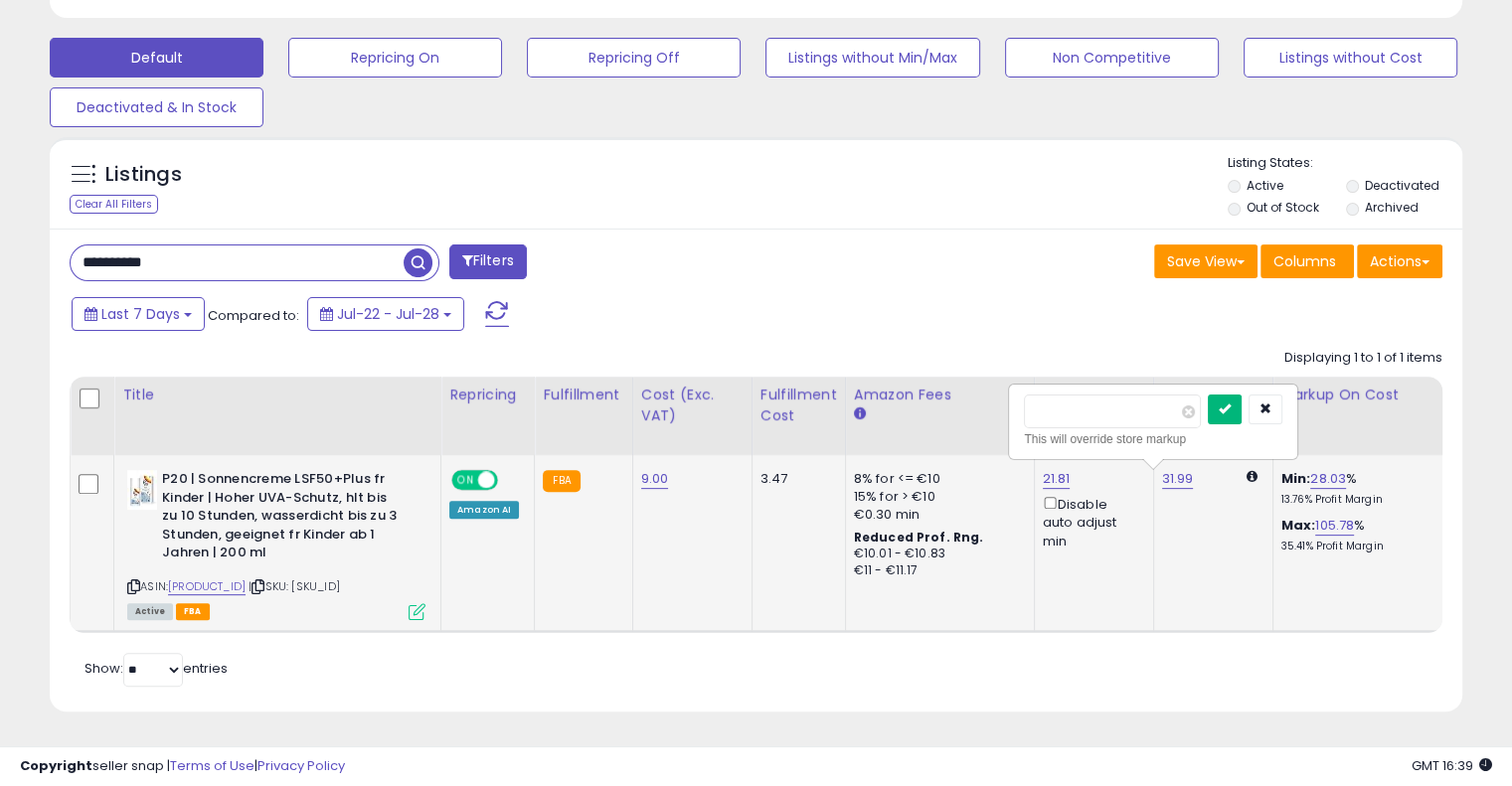 type on "**" 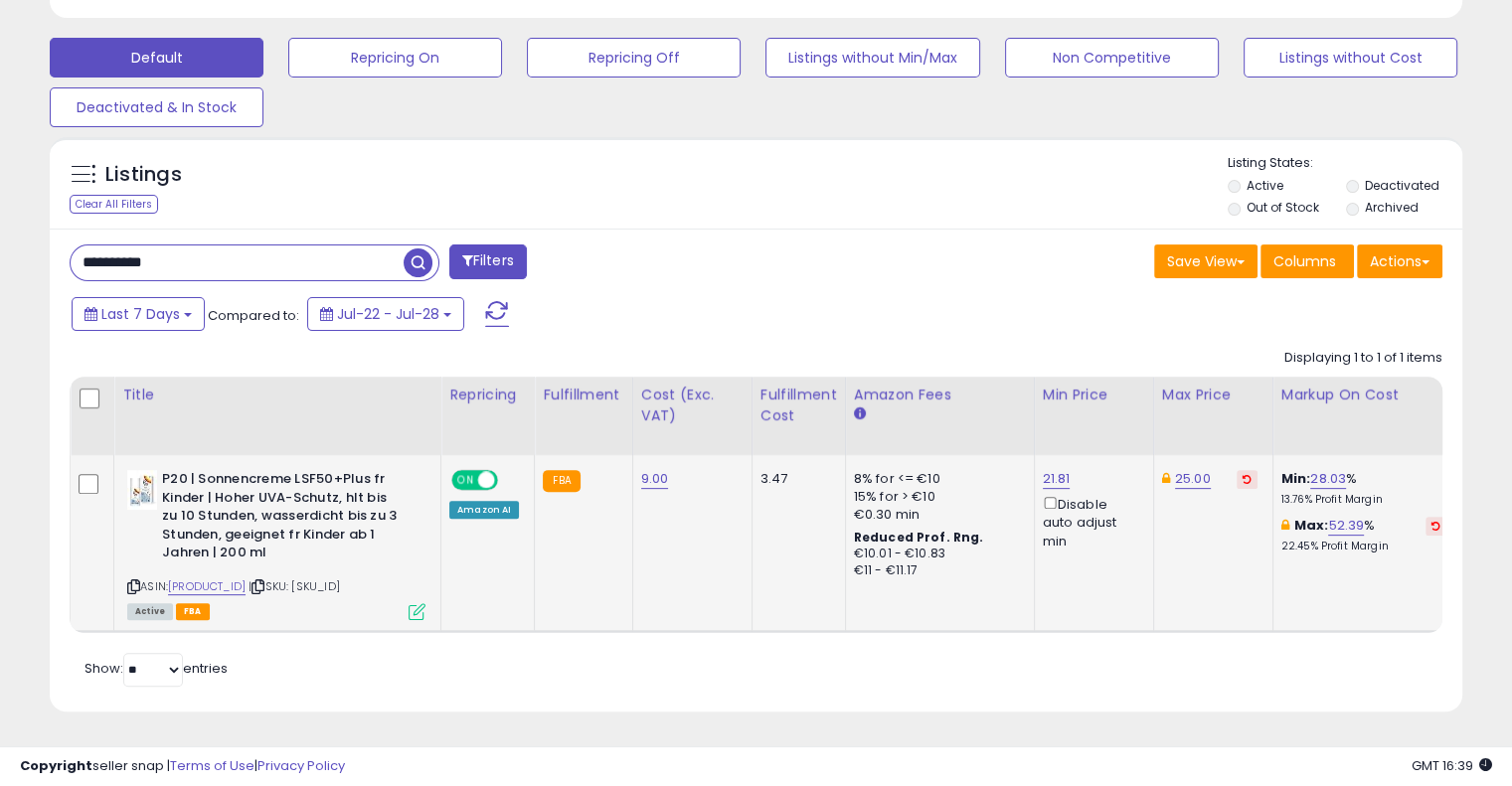 drag, startPoint x: 245, startPoint y: 245, endPoint x: 41, endPoint y: 236, distance: 204.19843 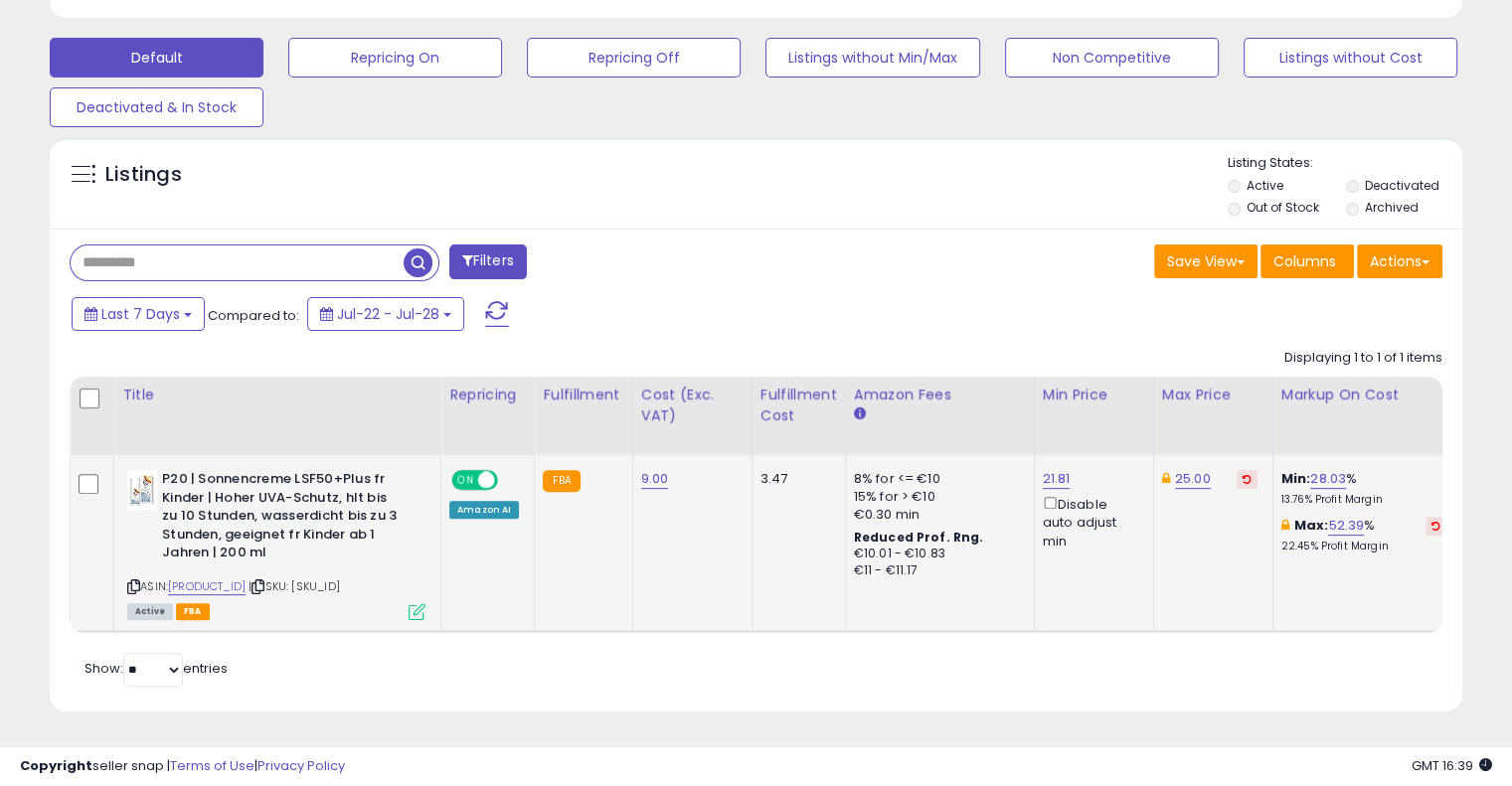paste on "**********" 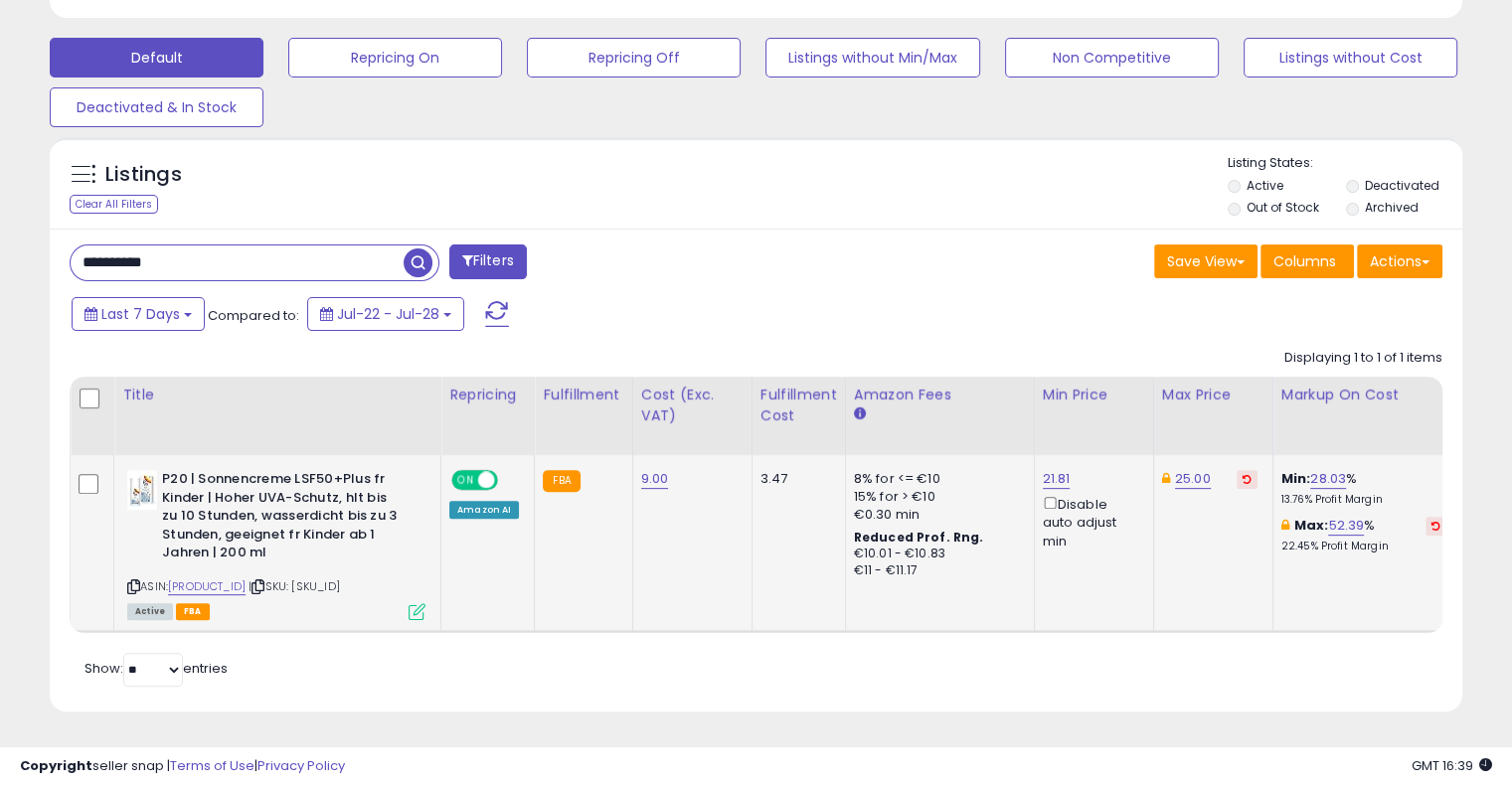 type on "**********" 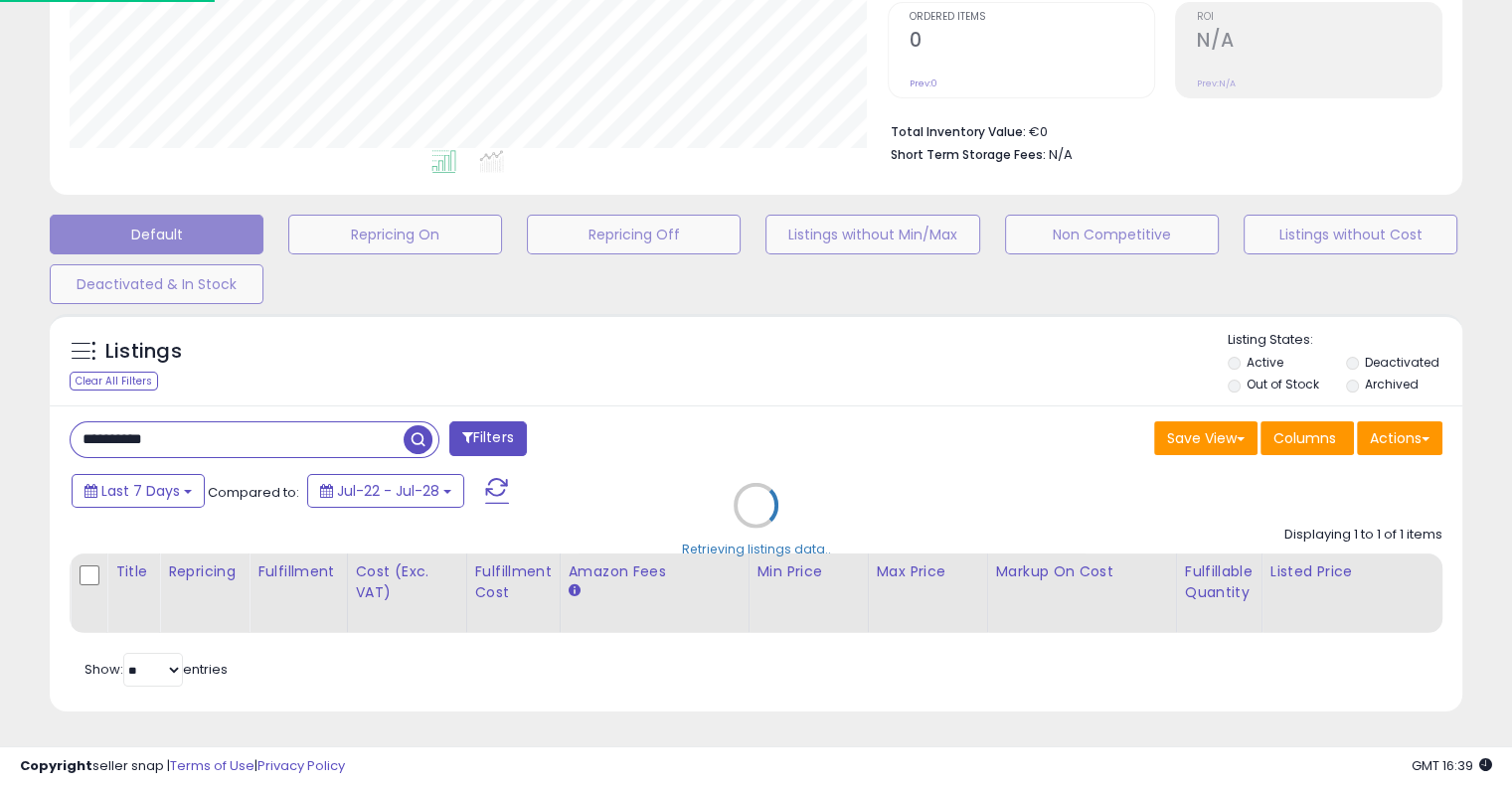 scroll, scrollTop: 993270, scrollLeft: 993256, axis: both 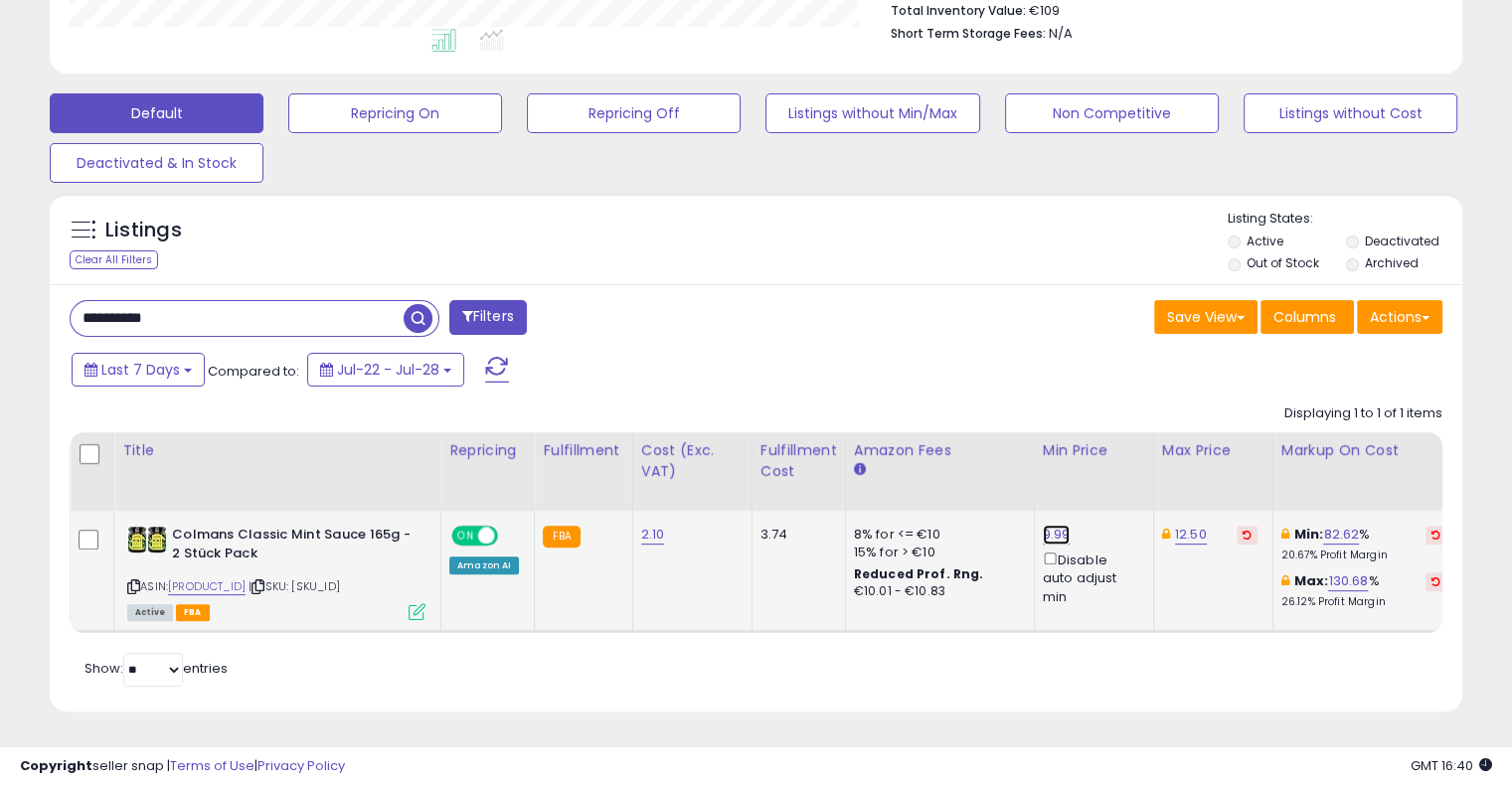 click on "9.99" at bounding box center (1057, 535) 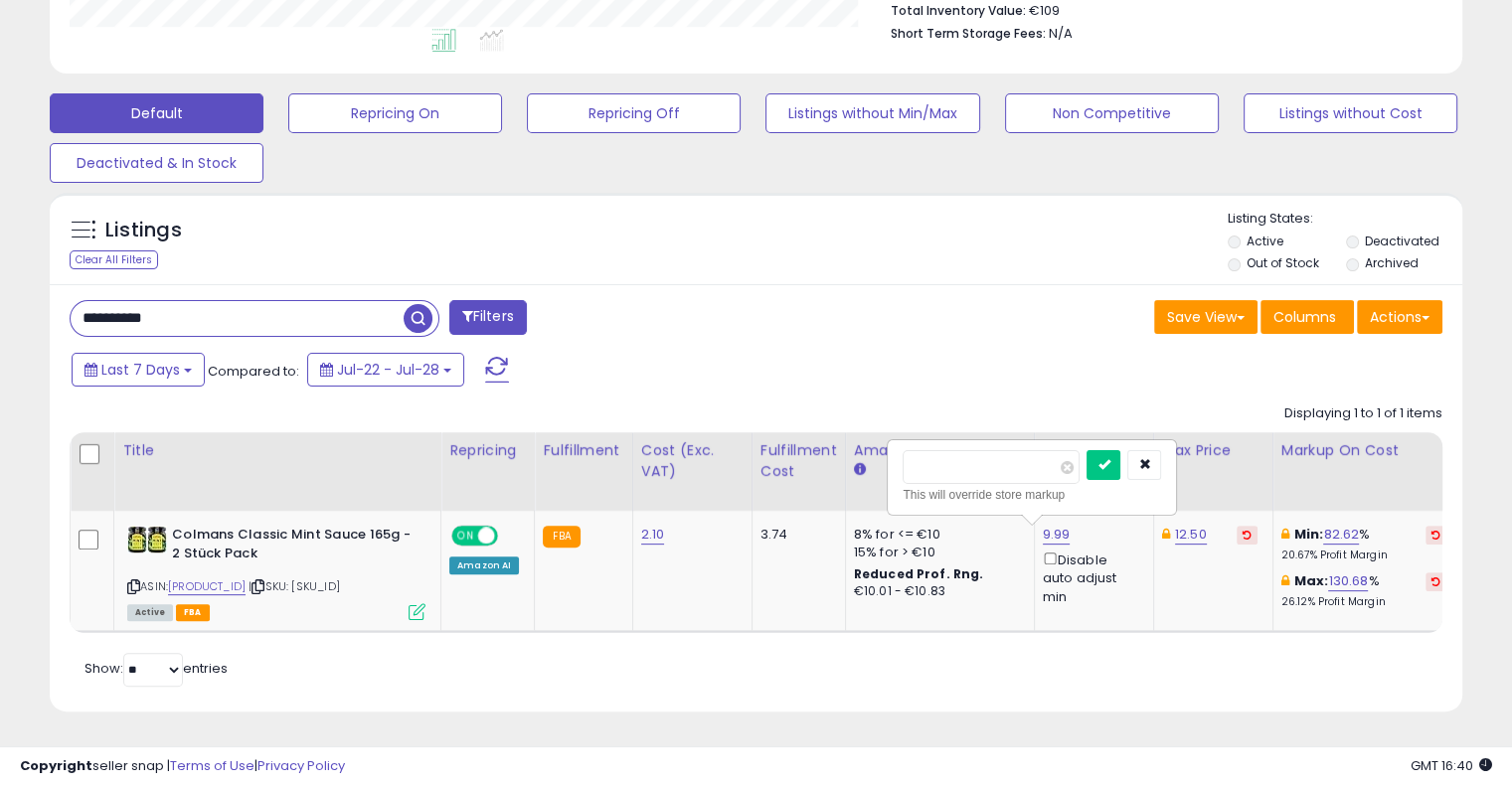 drag, startPoint x: 961, startPoint y: 449, endPoint x: 847, endPoint y: 440, distance: 114.35471 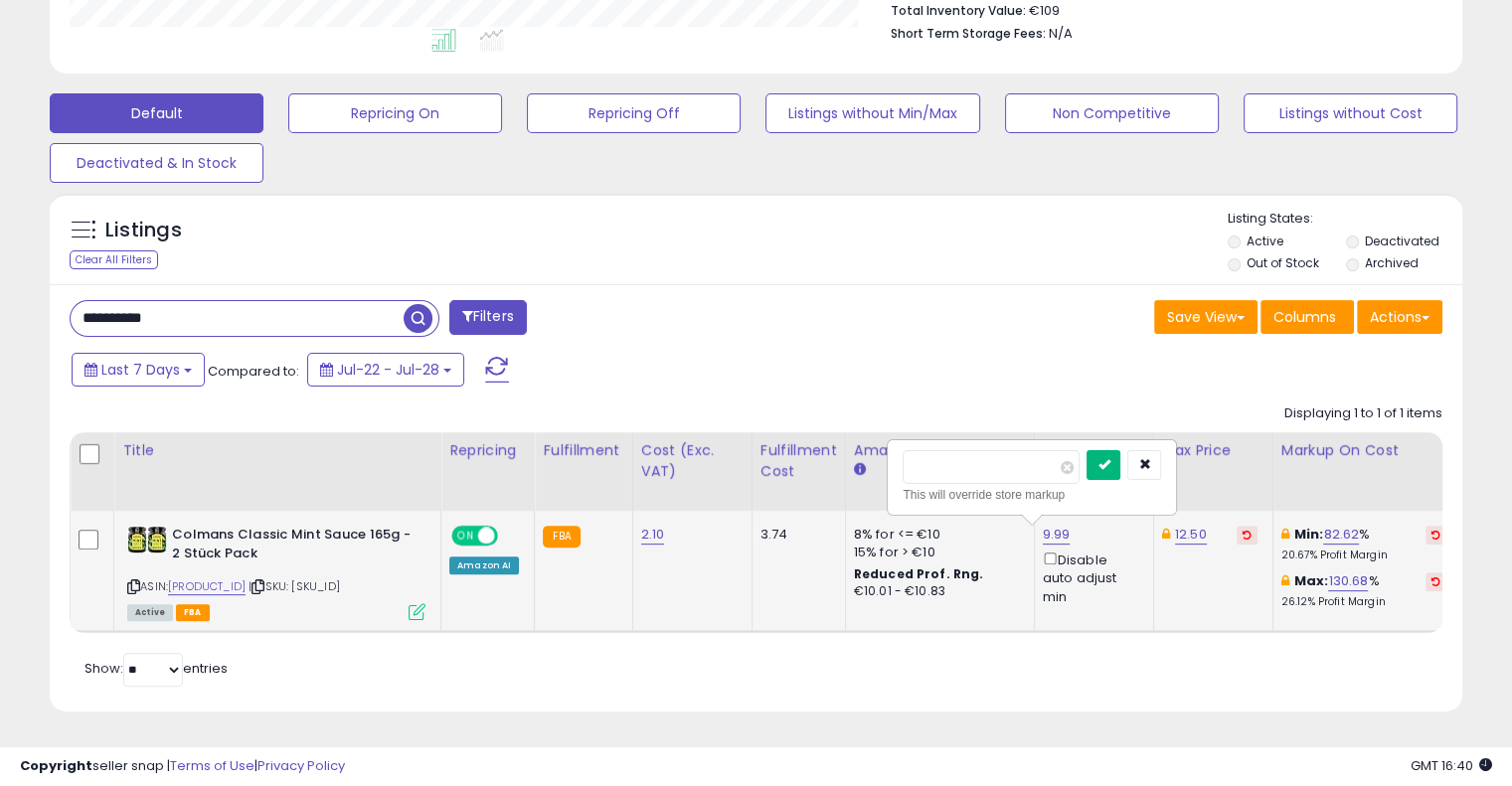 type on "****" 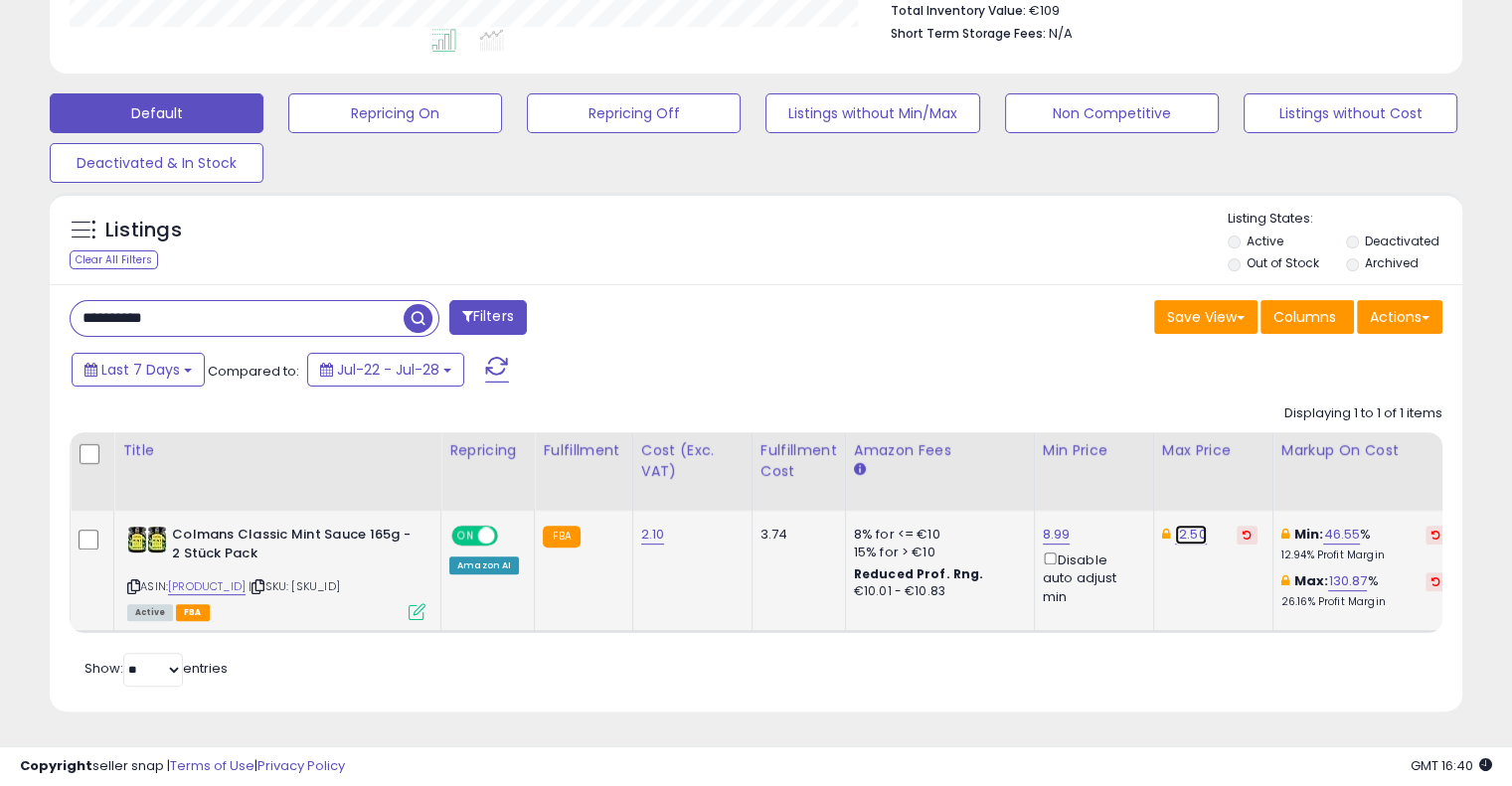 click on "12.50" at bounding box center (1191, 535) 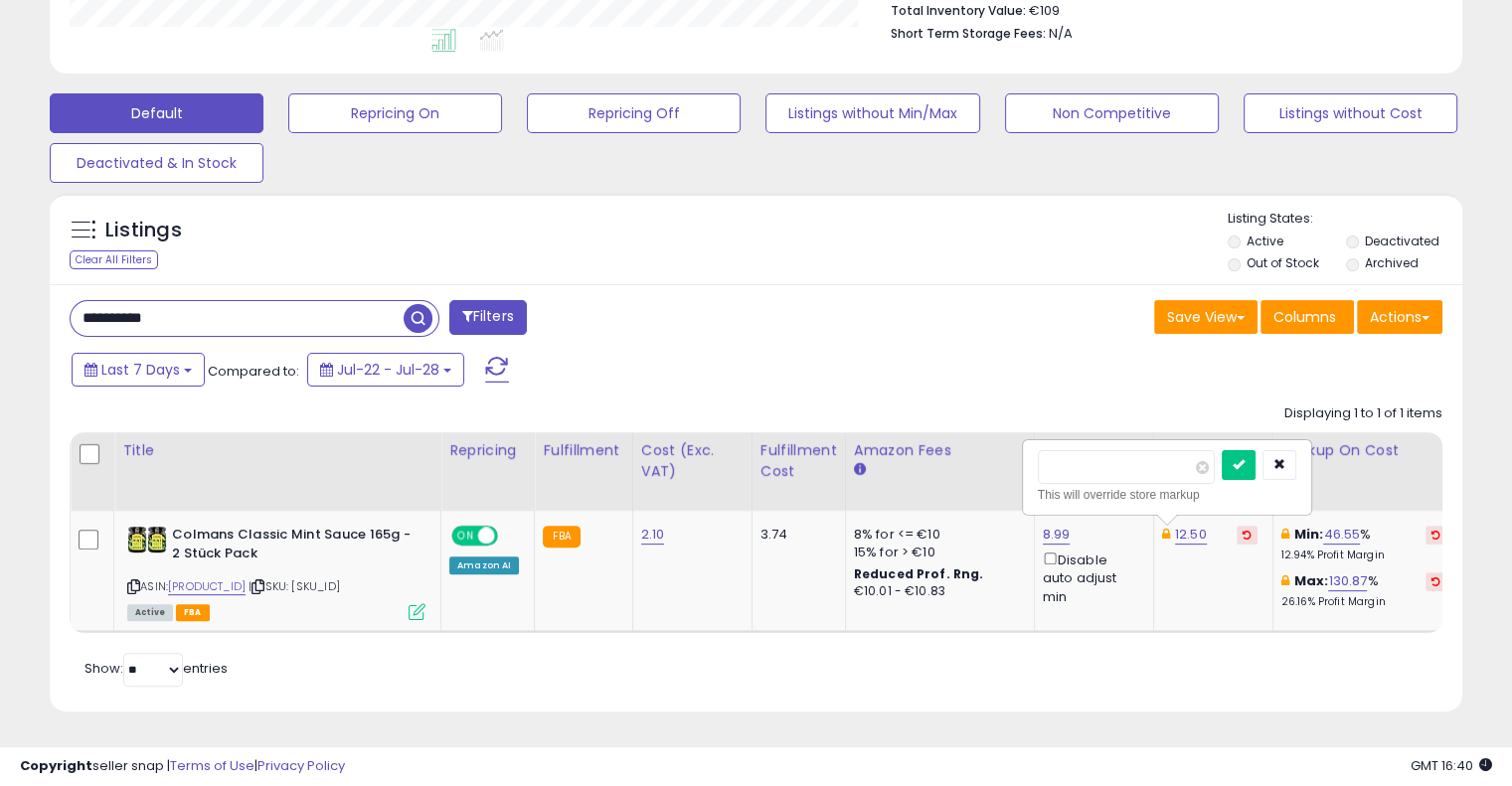 drag, startPoint x: 1097, startPoint y: 455, endPoint x: 985, endPoint y: 439, distance: 113.13708 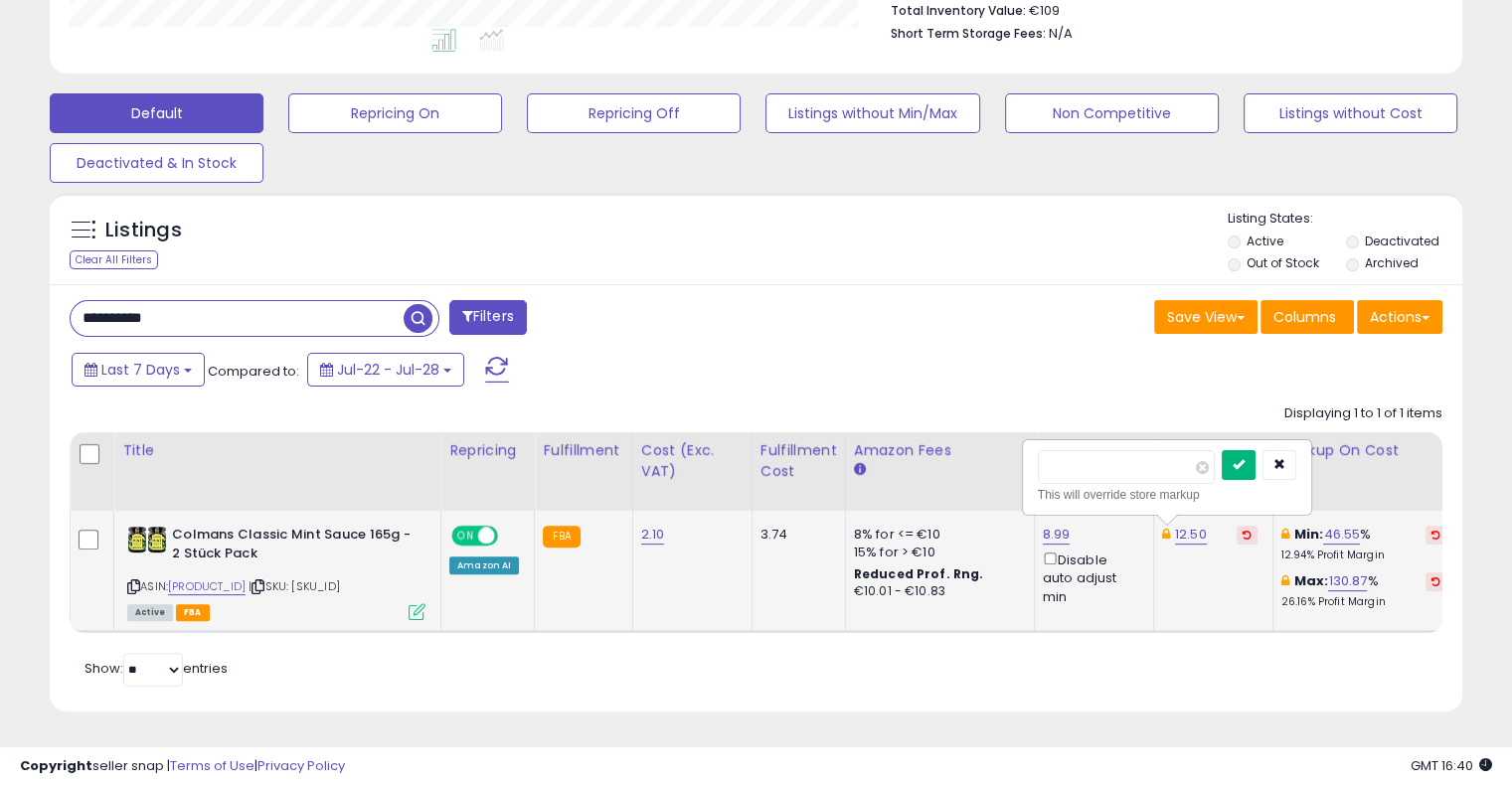 type on "****" 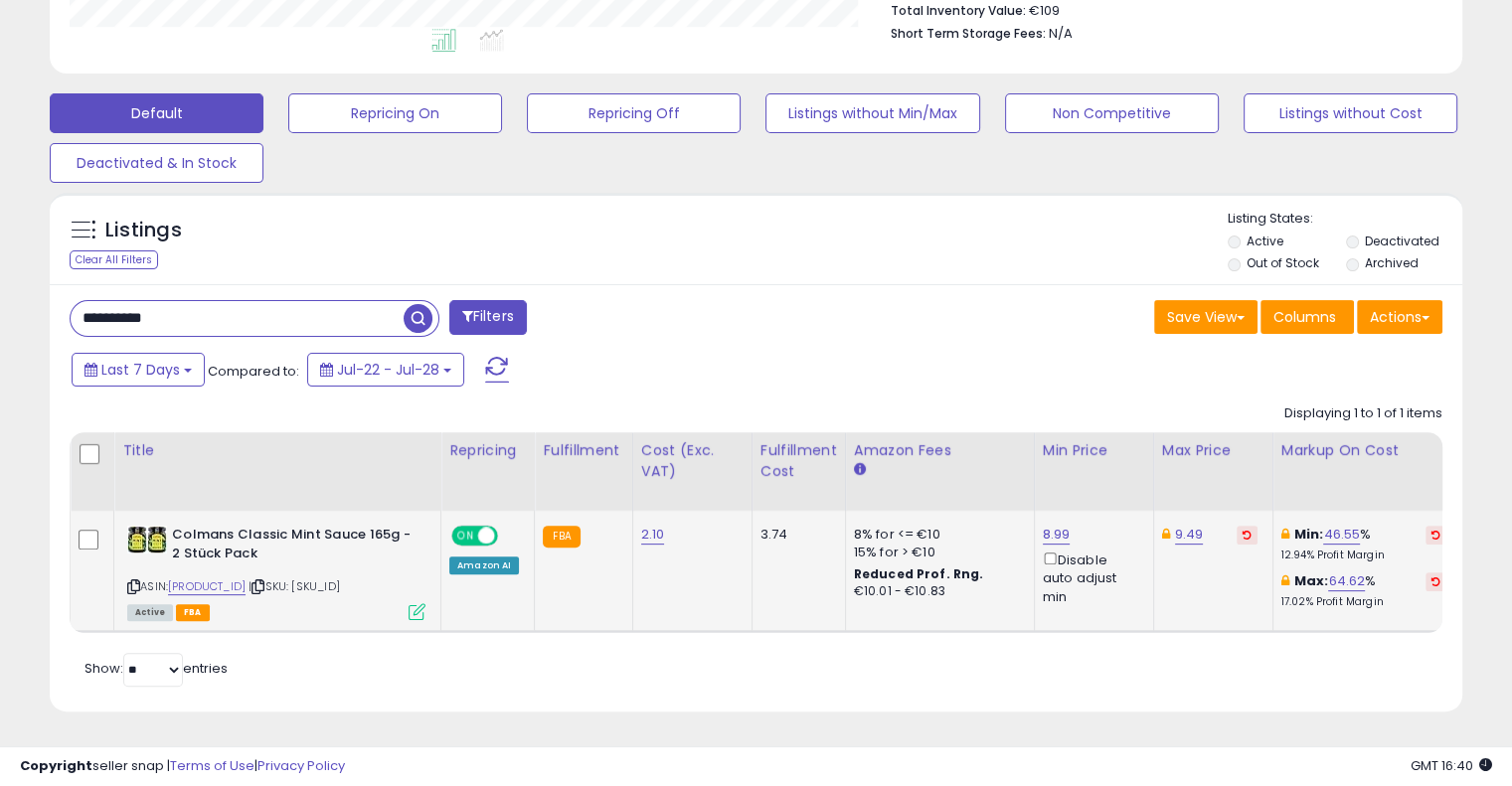 drag, startPoint x: 239, startPoint y: 315, endPoint x: 75, endPoint y: 315, distance: 164 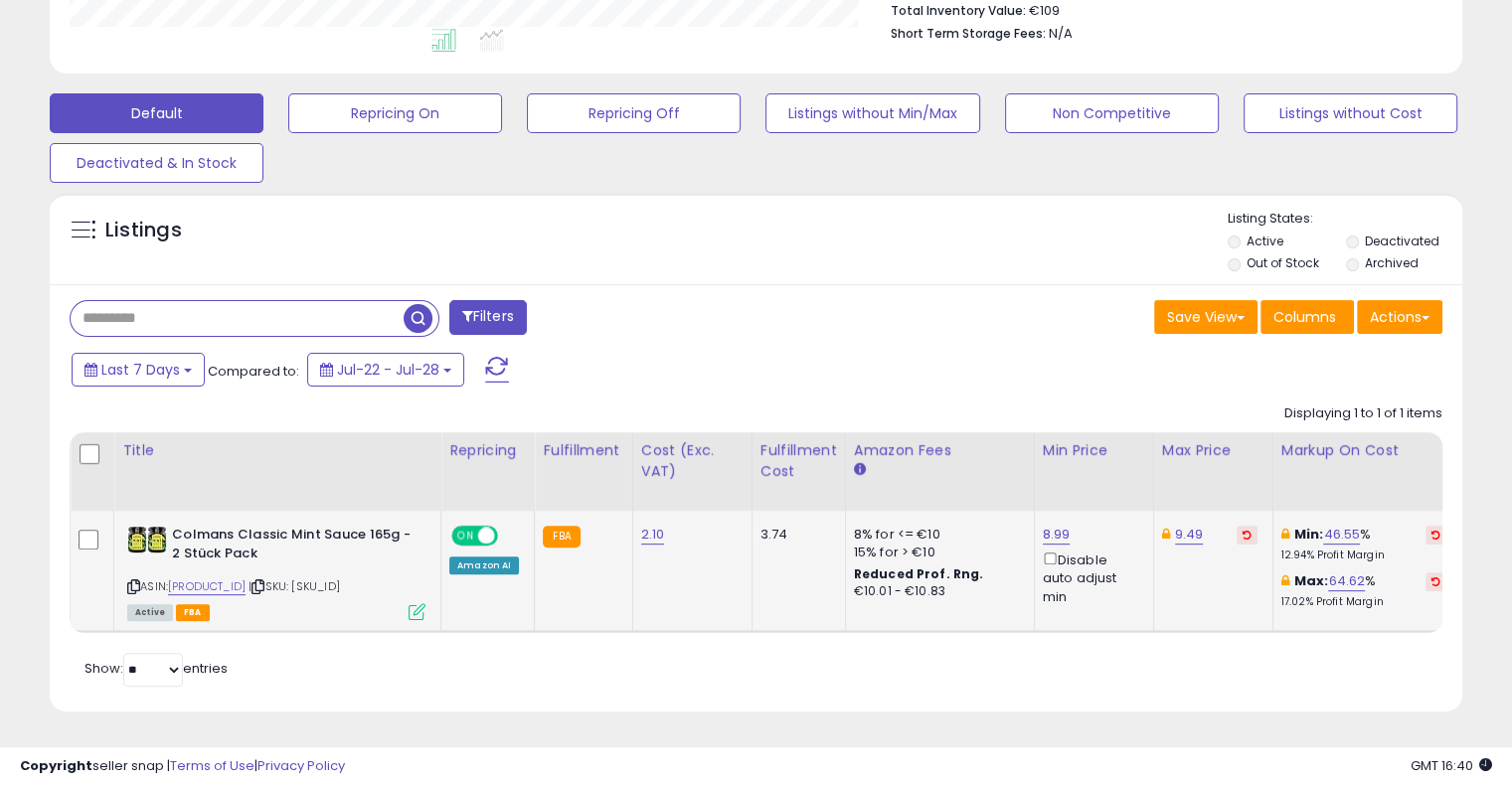 drag, startPoint x: 113, startPoint y: 269, endPoint x: 110, endPoint y: 300, distance: 31.144823 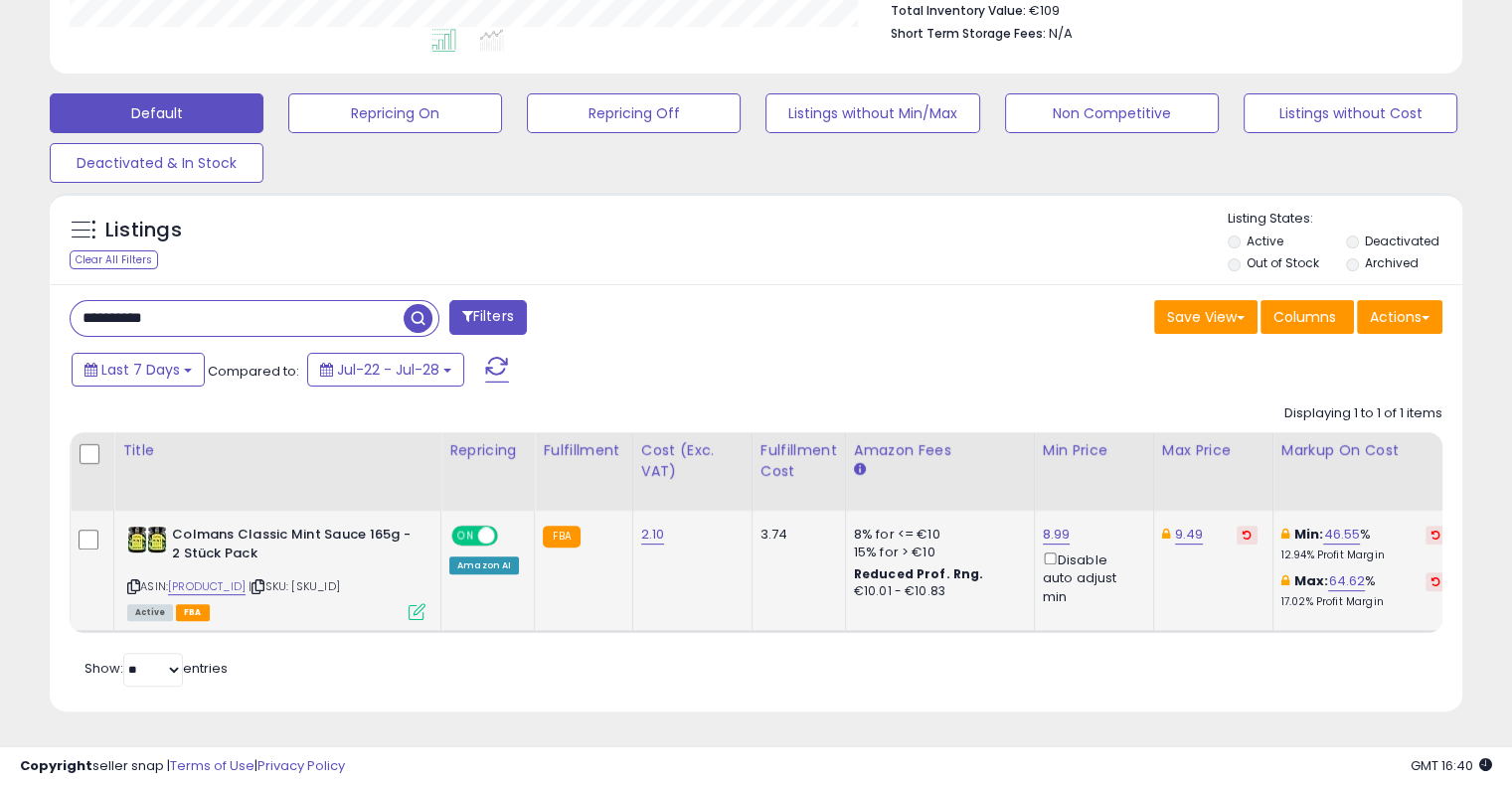 type on "**********" 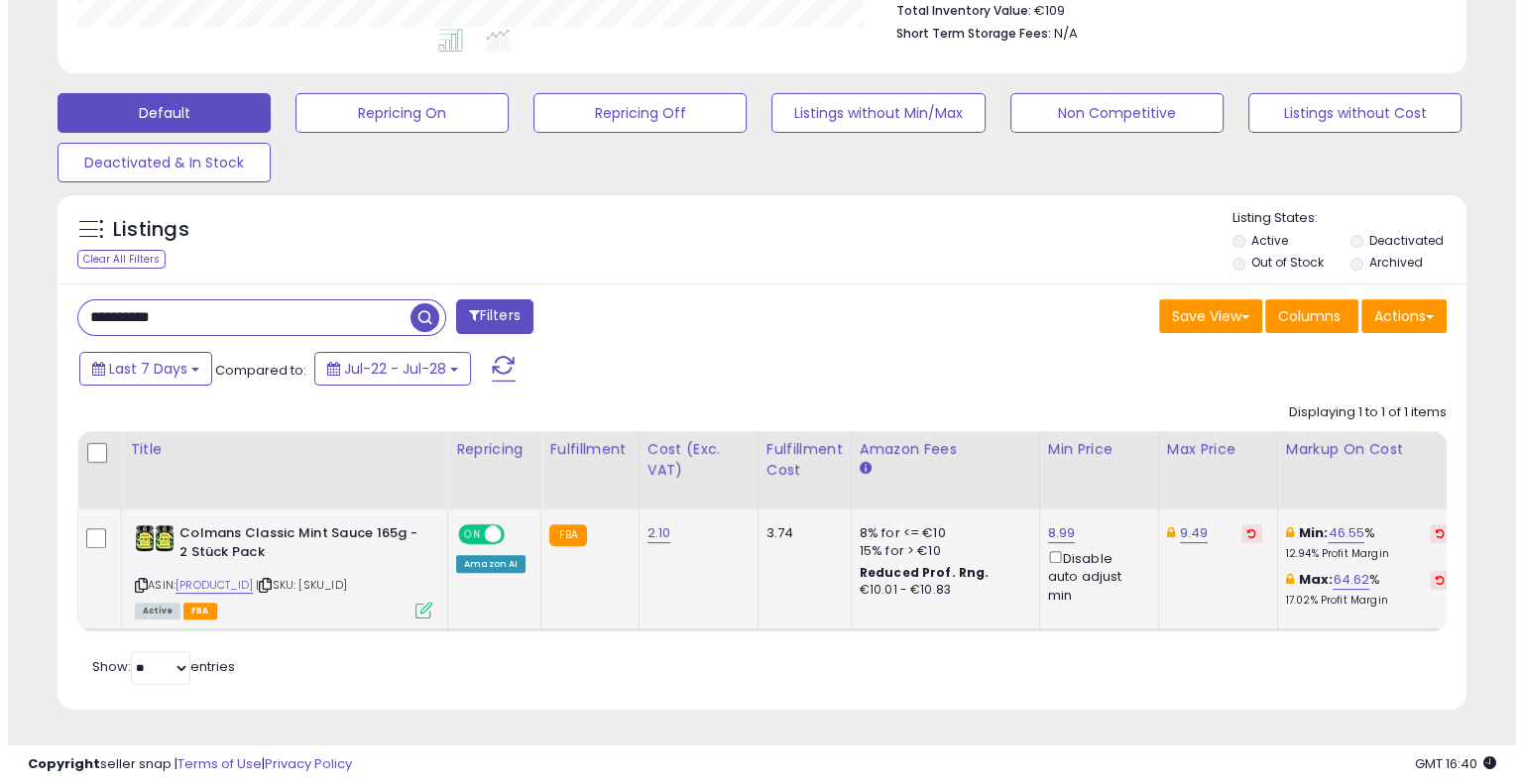 scroll, scrollTop: 424, scrollLeft: 0, axis: vertical 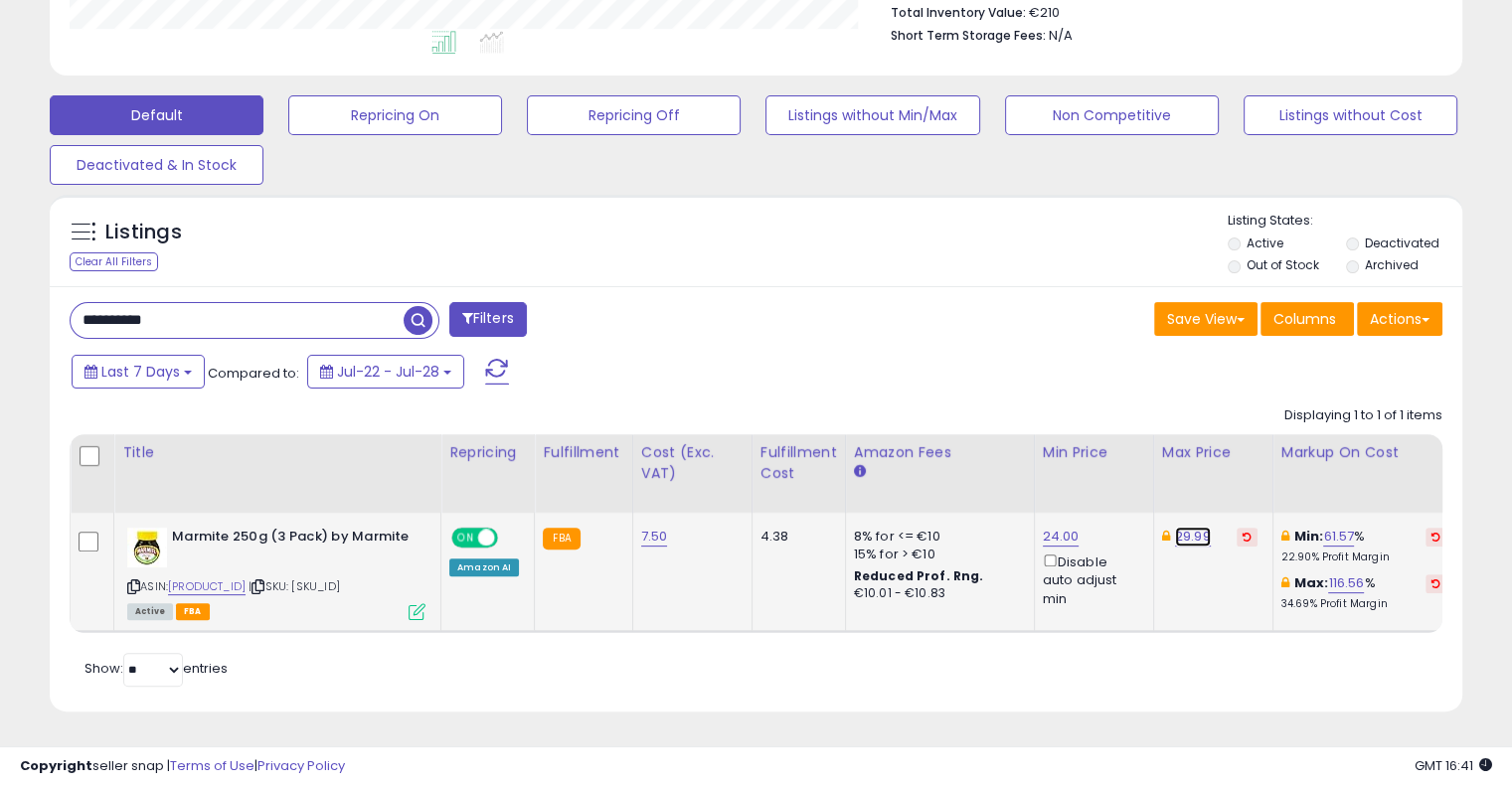 click on "29.99" at bounding box center [1193, 537] 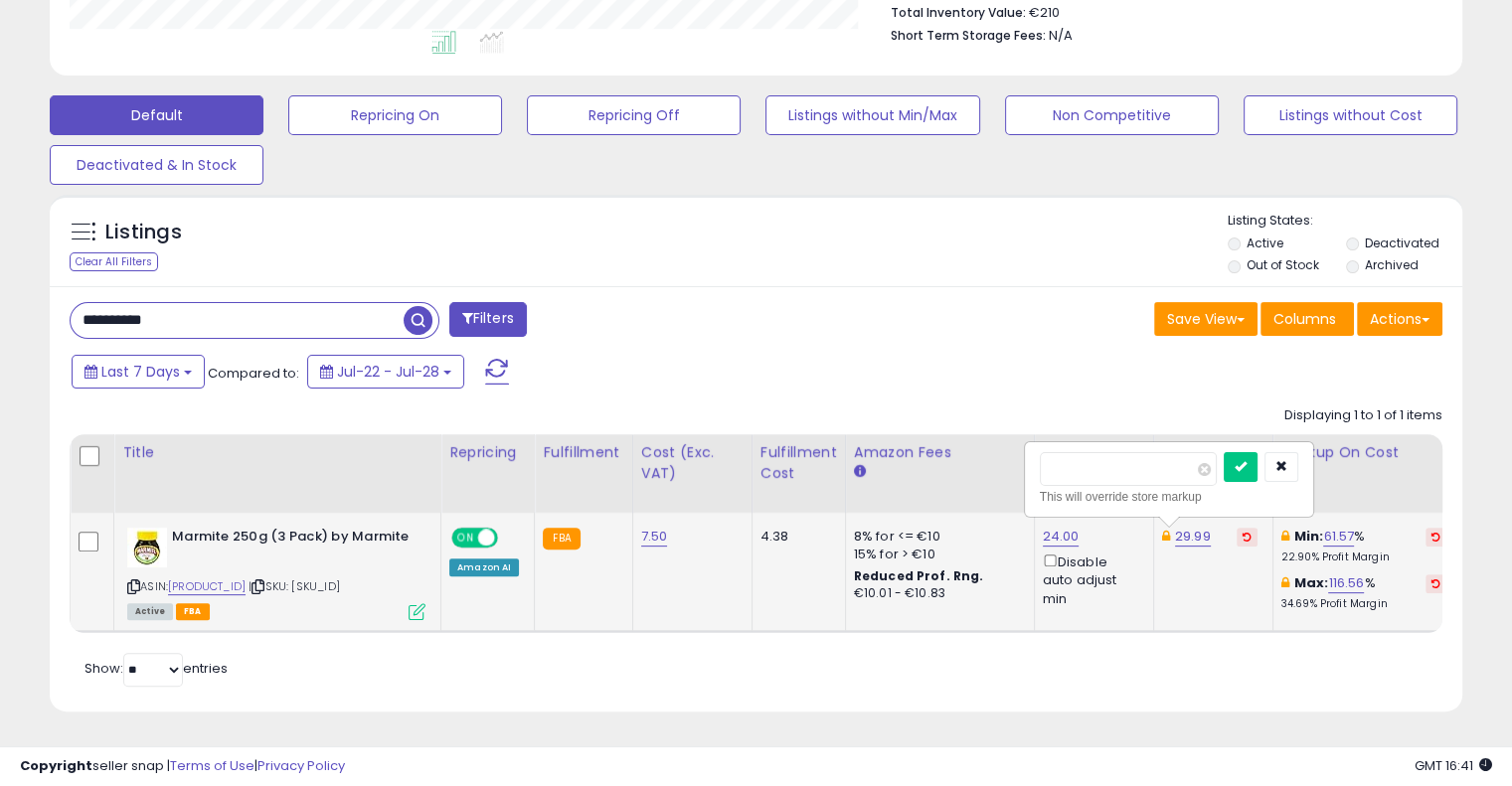 drag, startPoint x: 1086, startPoint y: 458, endPoint x: 1040, endPoint y: 456, distance: 46.043458 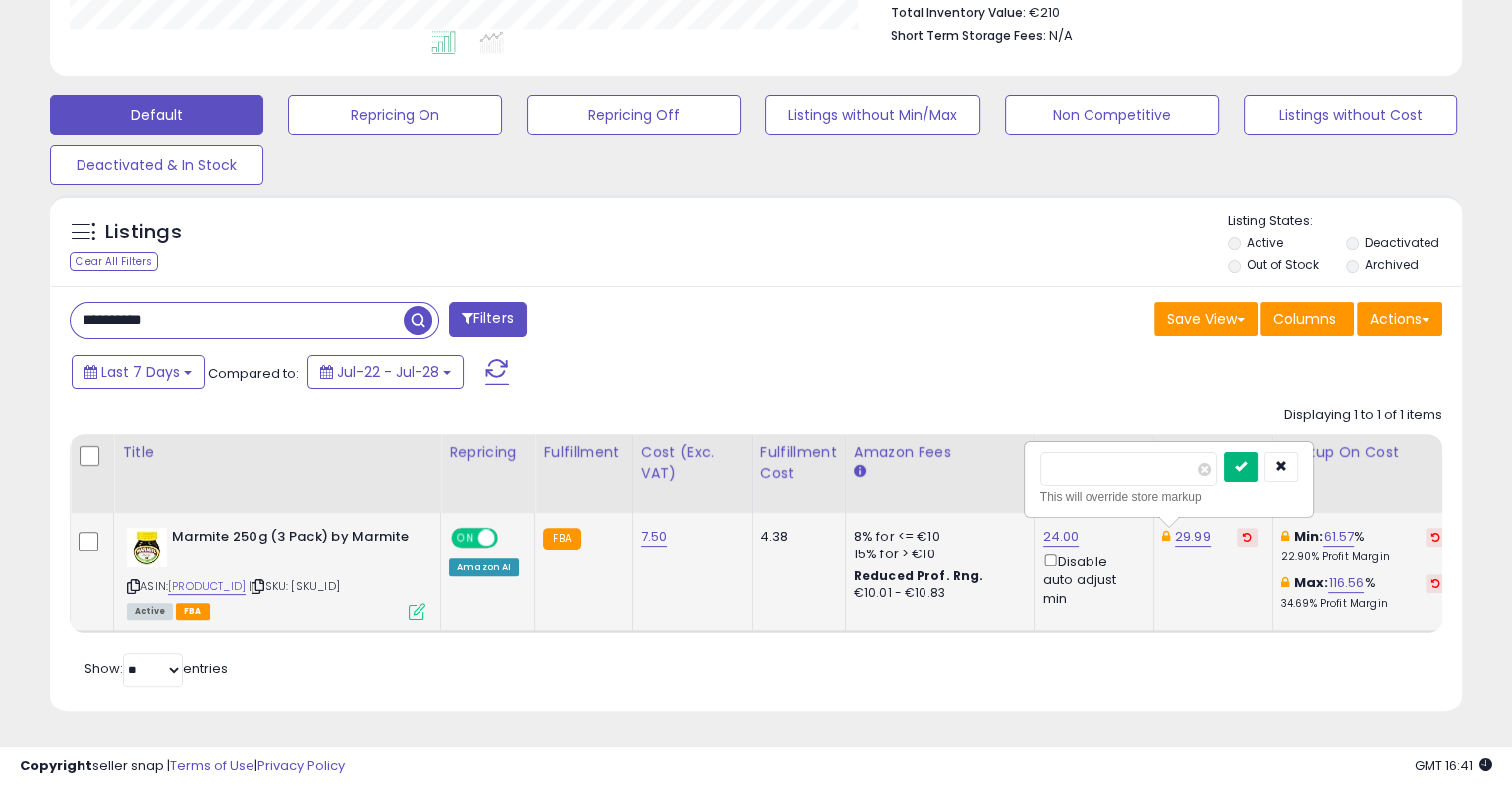 type on "**" 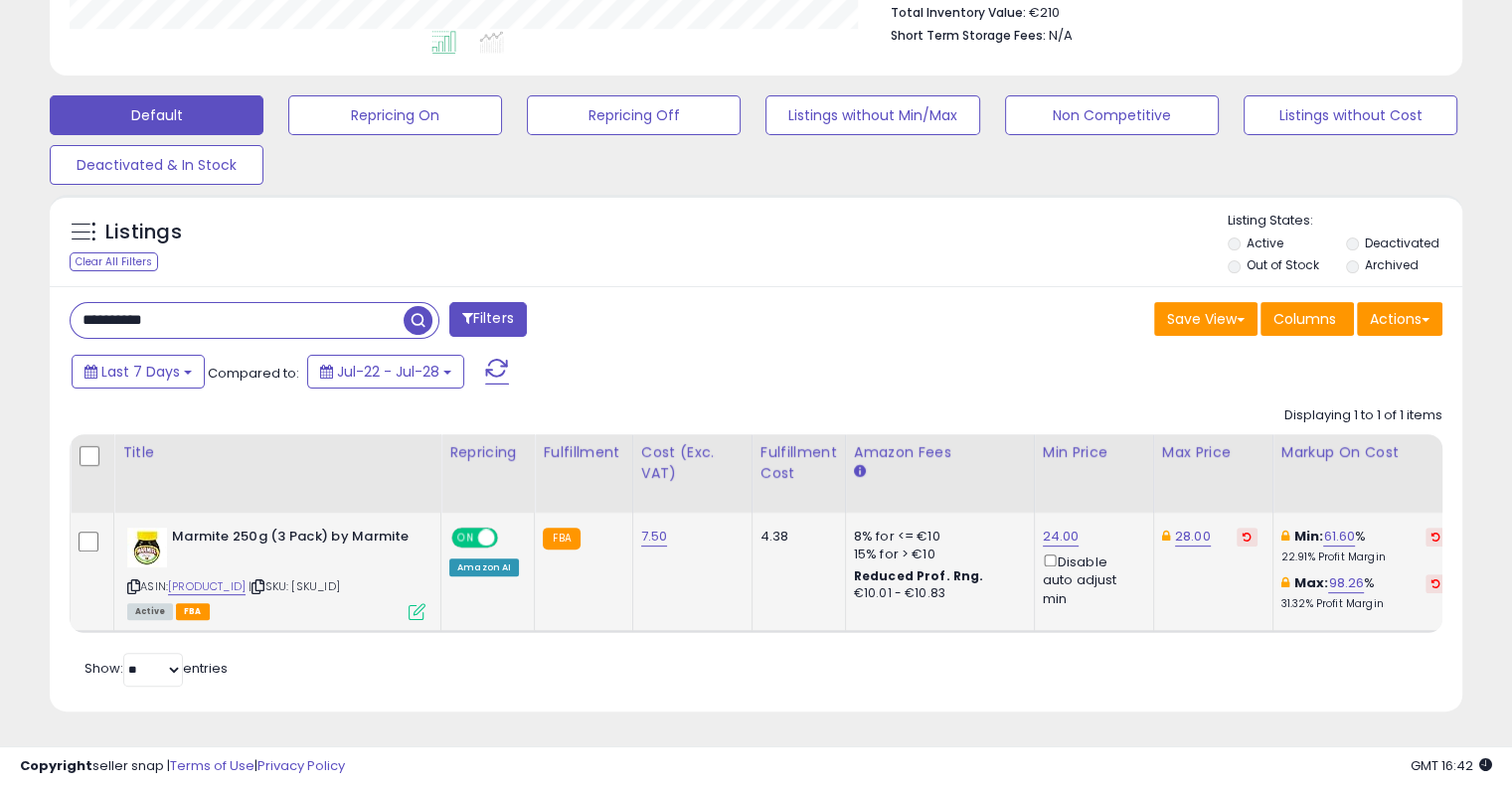 drag, startPoint x: 202, startPoint y: 301, endPoint x: 28, endPoint y: 302, distance: 174.00287 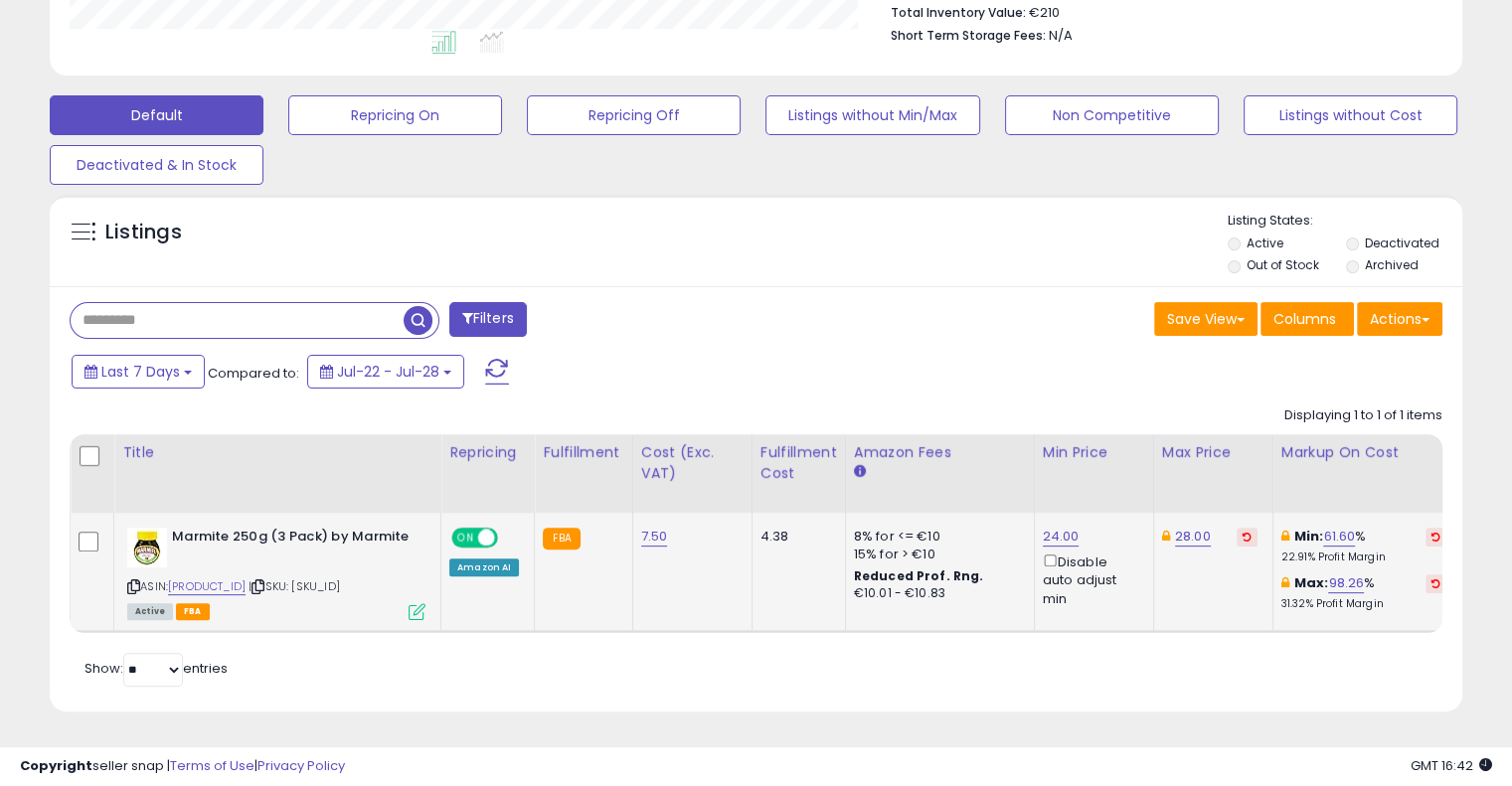 paste on "**********" 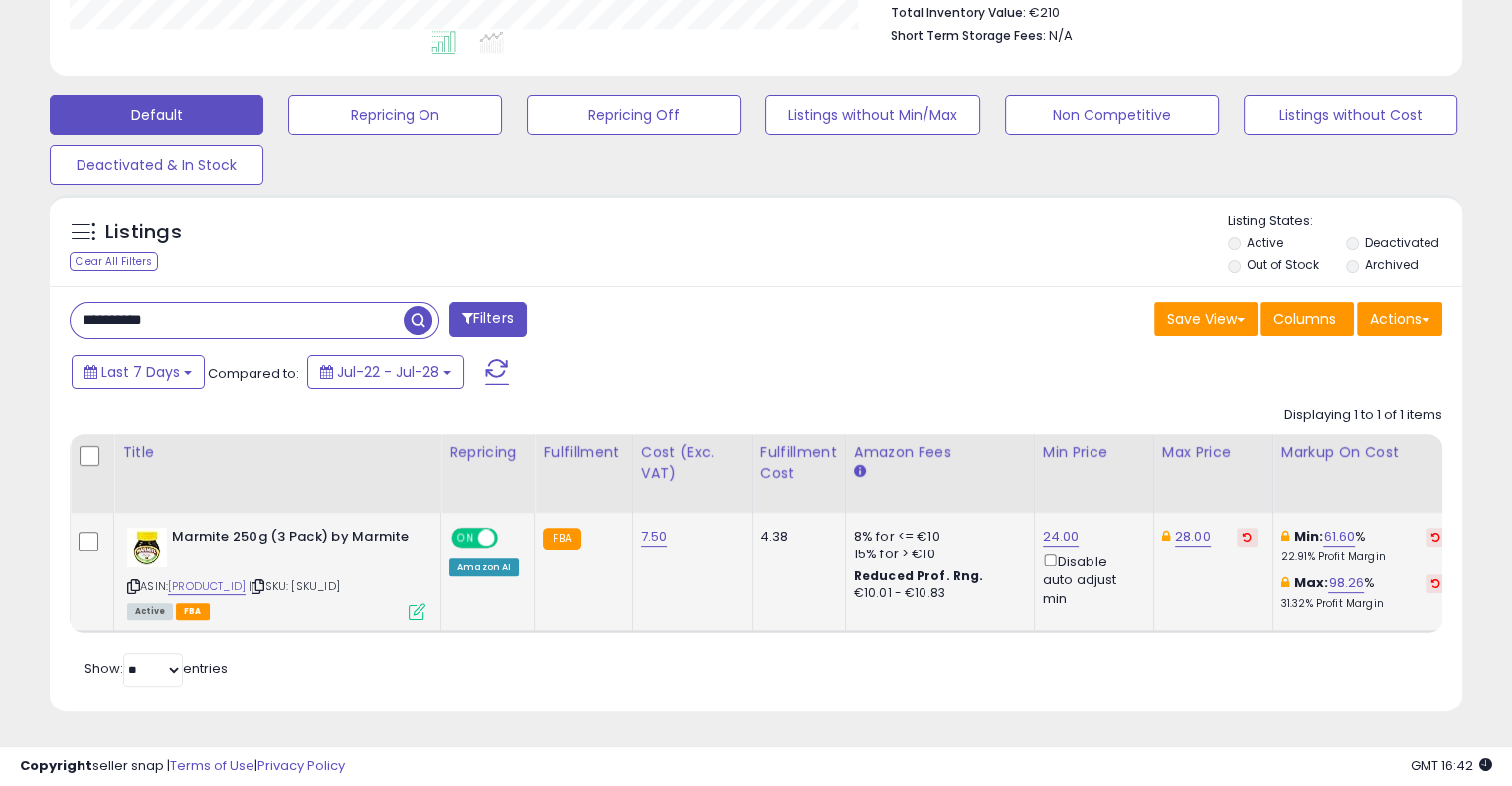 type on "**********" 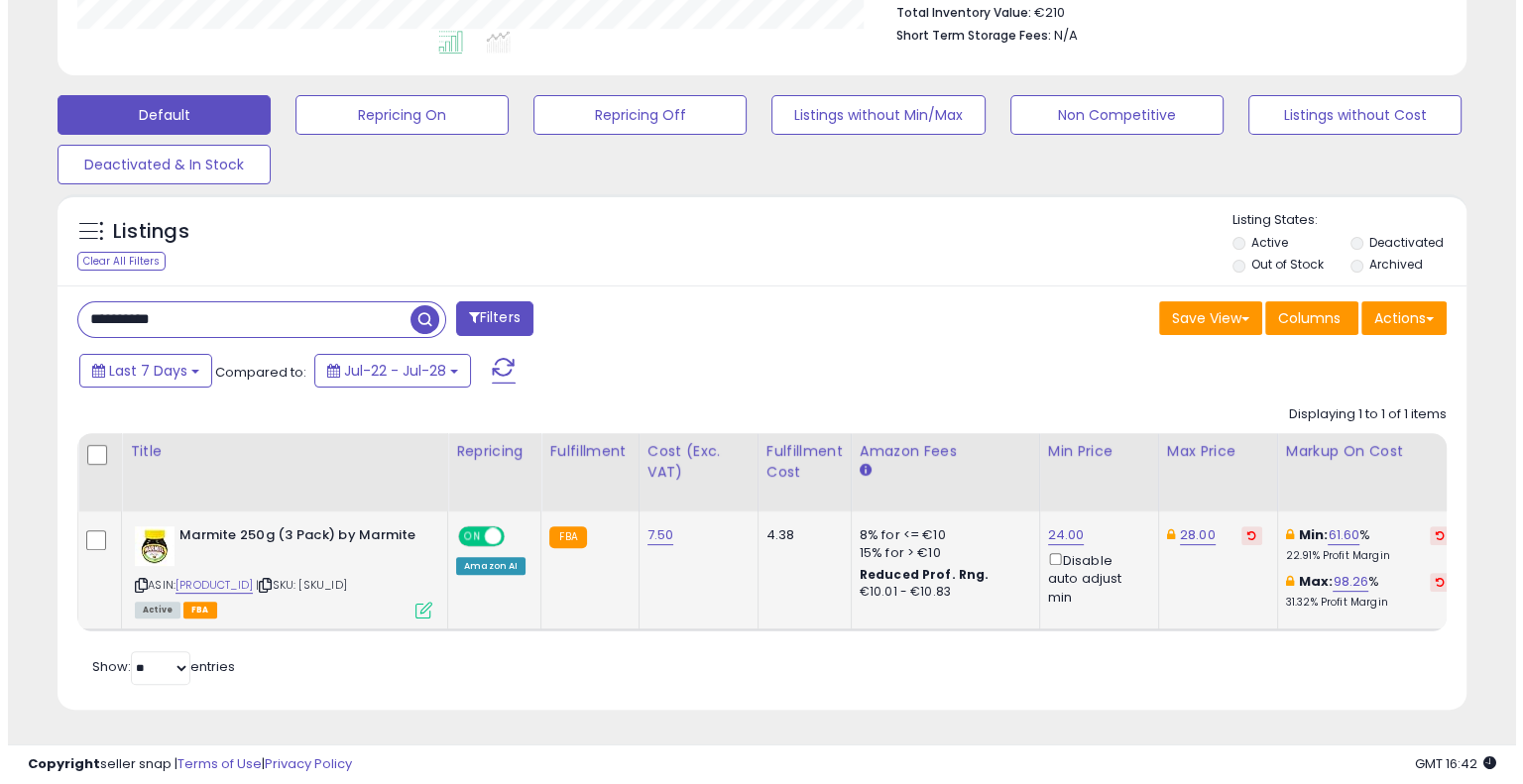scroll, scrollTop: 424, scrollLeft: 0, axis: vertical 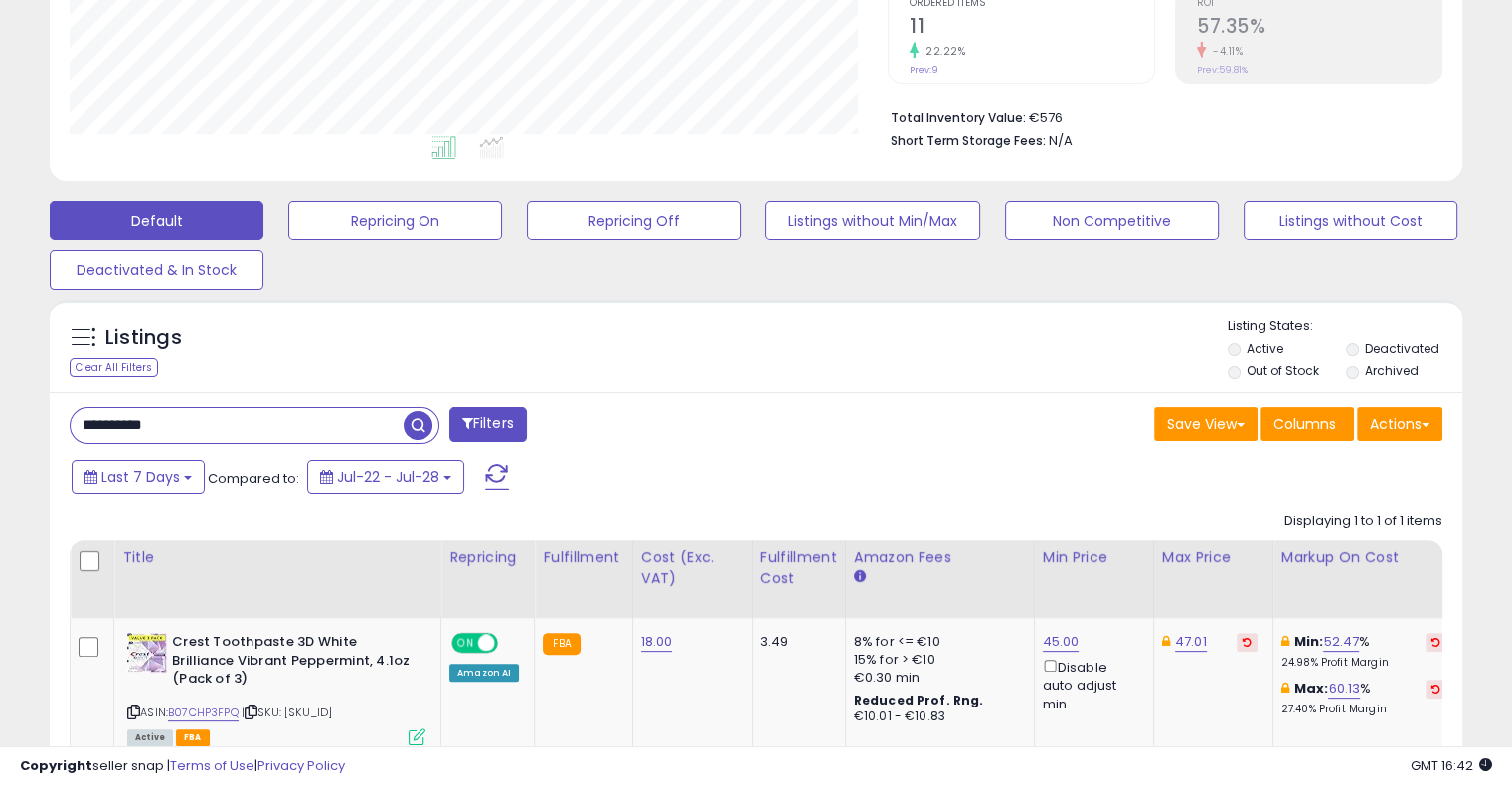 drag, startPoint x: 190, startPoint y: 420, endPoint x: 52, endPoint y: 425, distance: 138.0906 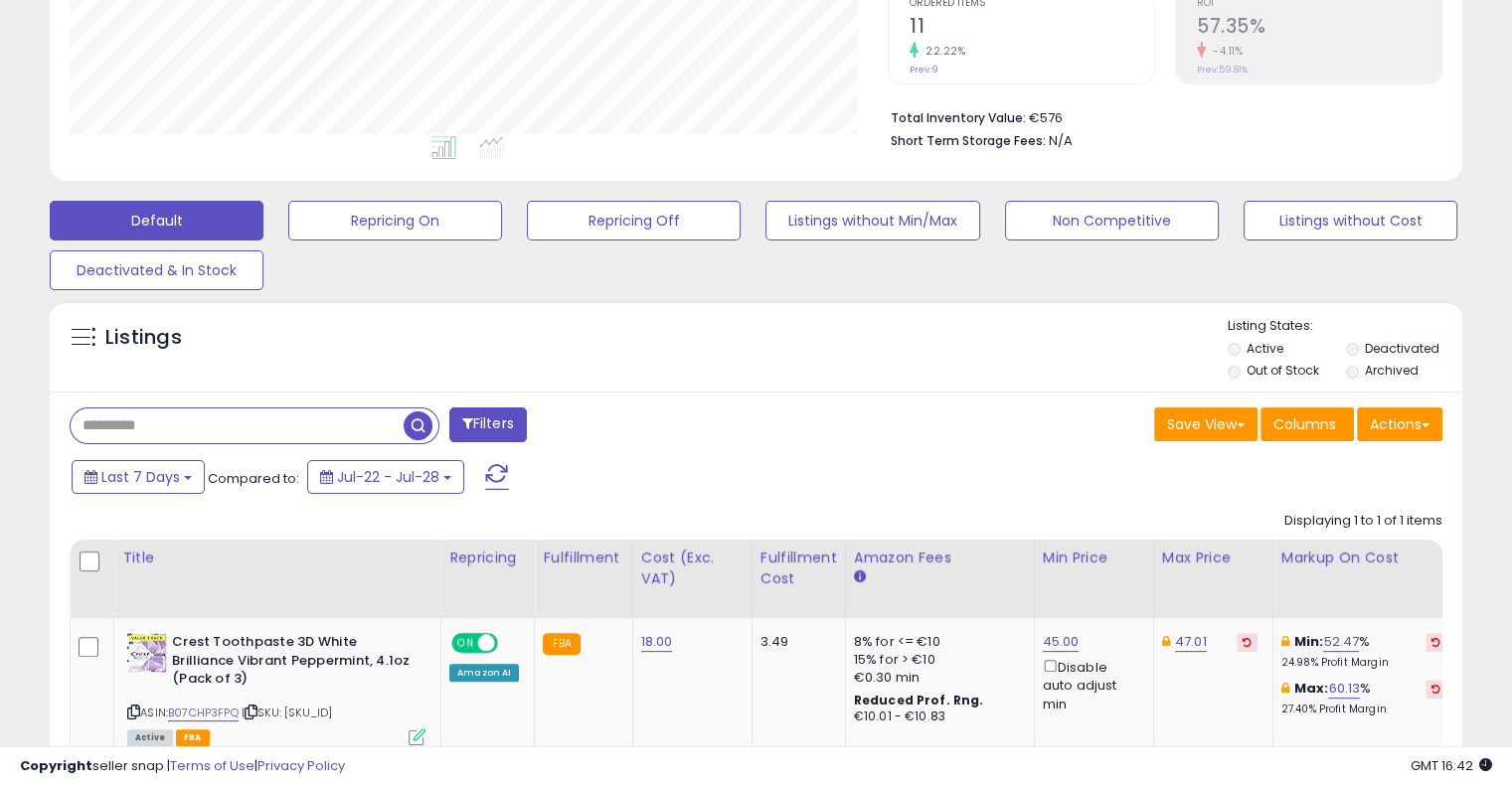 paste on "**********" 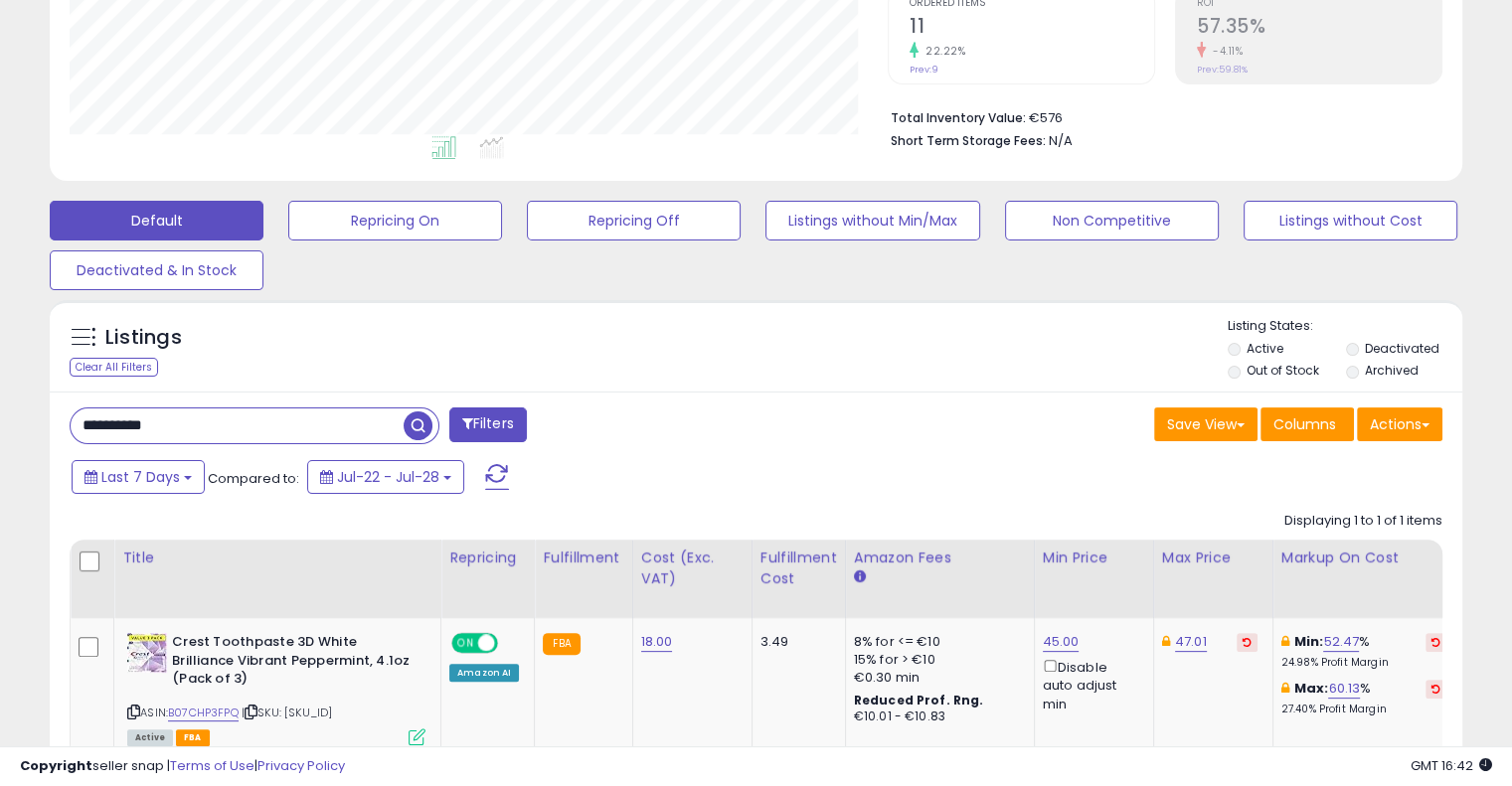 type on "**********" 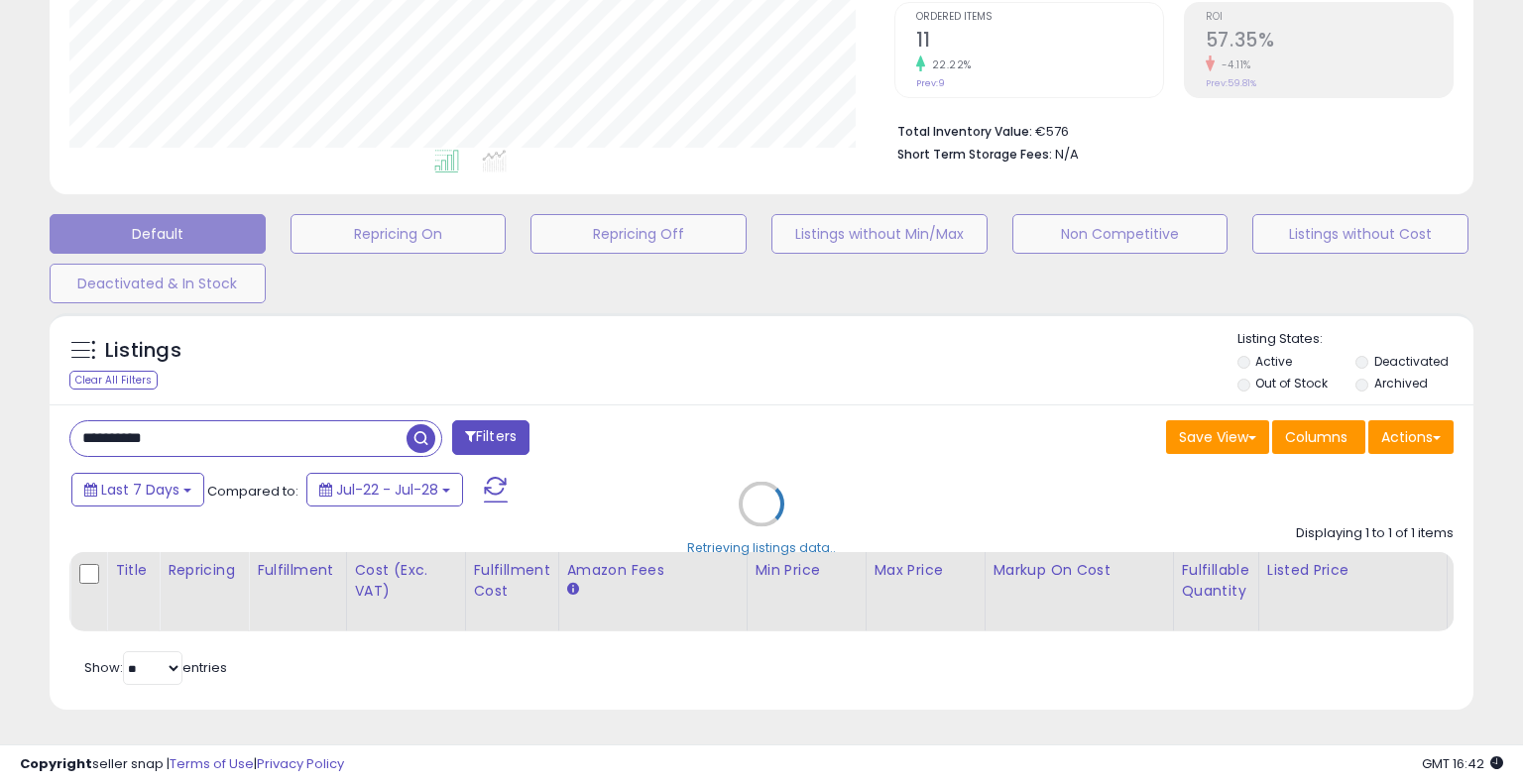 scroll, scrollTop: 990743, scrollLeft: 990712, axis: both 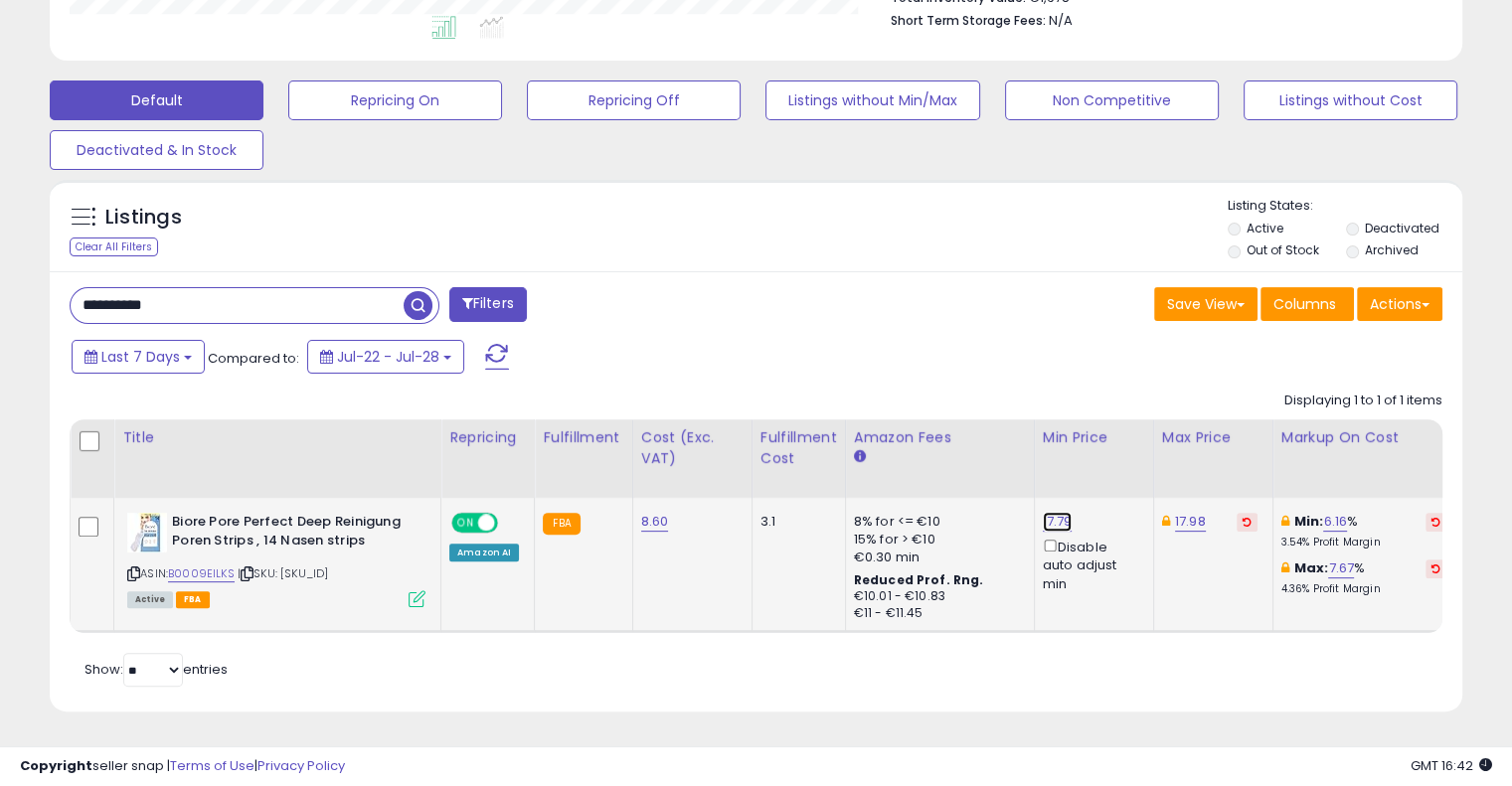 click on "17.79" at bounding box center (1058, 522) 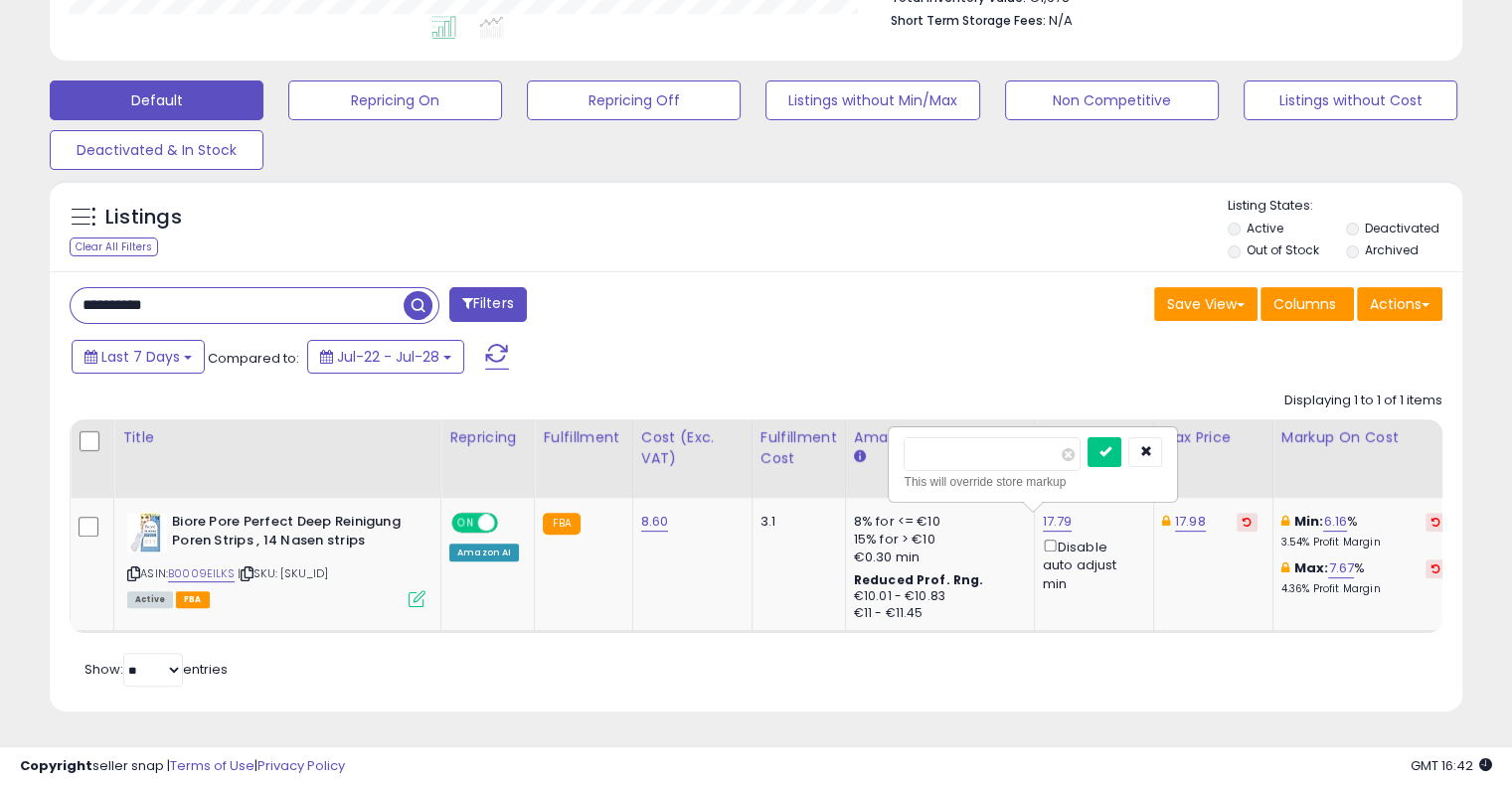 drag, startPoint x: 989, startPoint y: 442, endPoint x: 880, endPoint y: 442, distance: 109 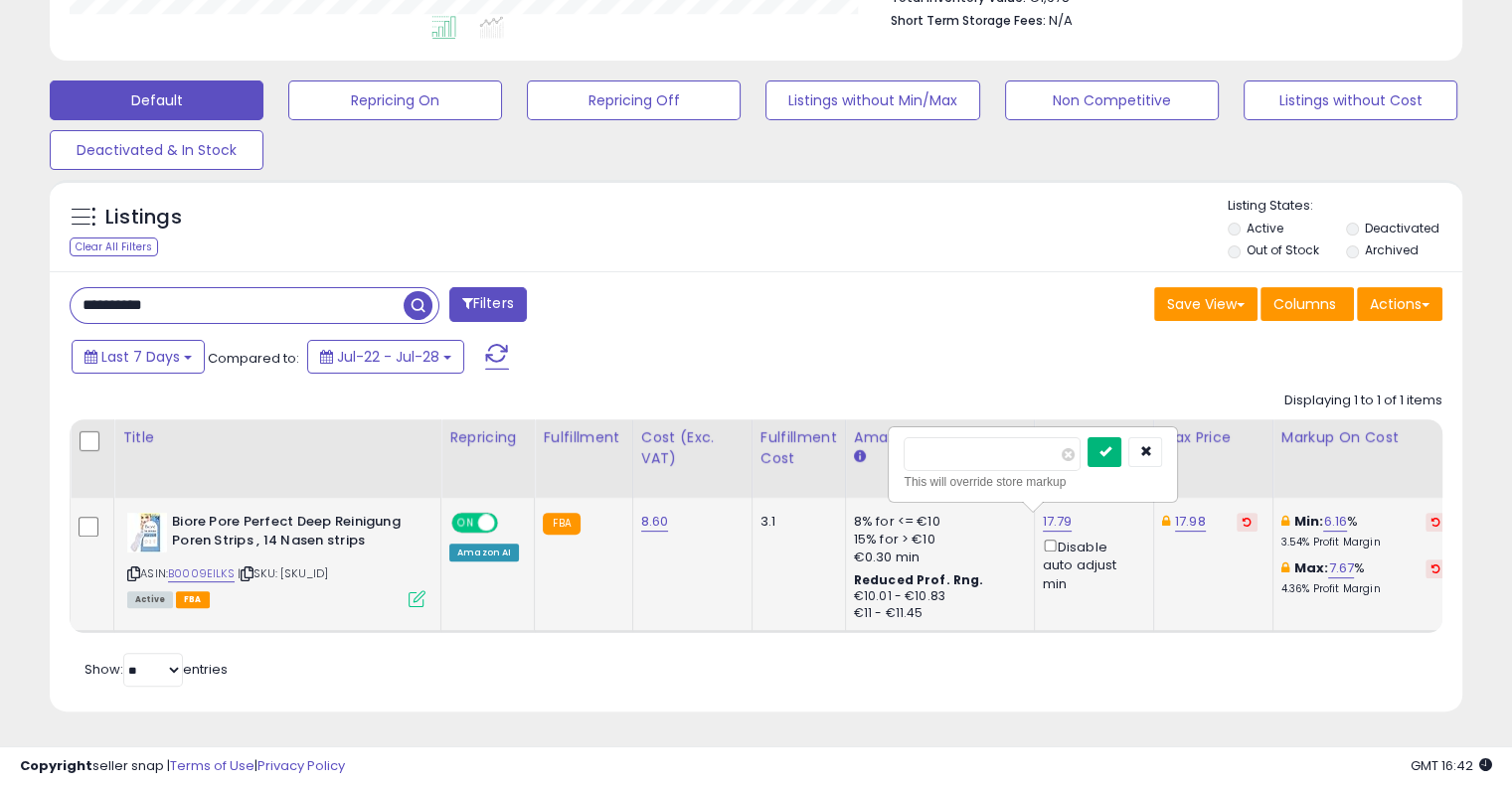 type on "*****" 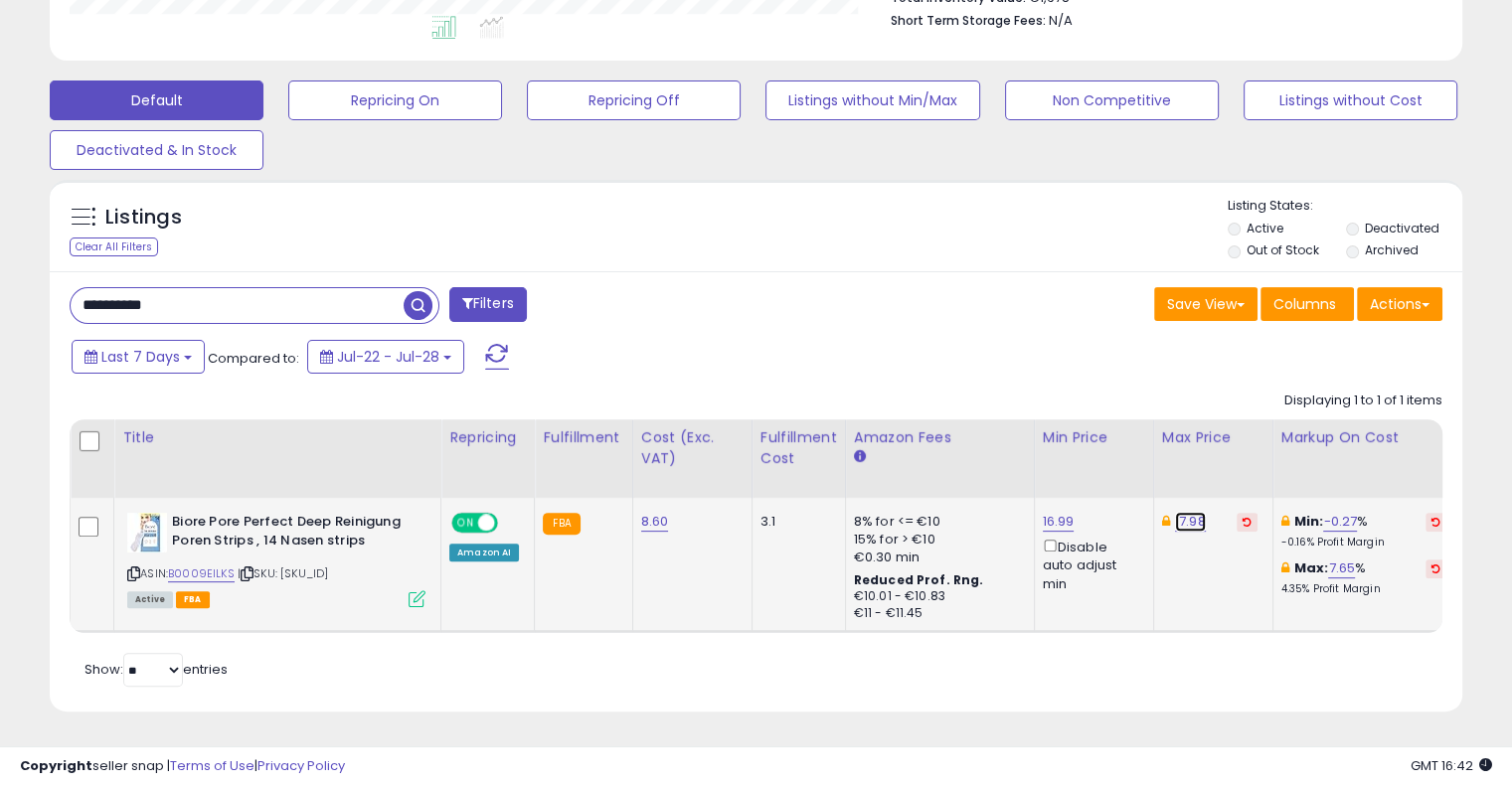 click on "17.98" at bounding box center (1190, 522) 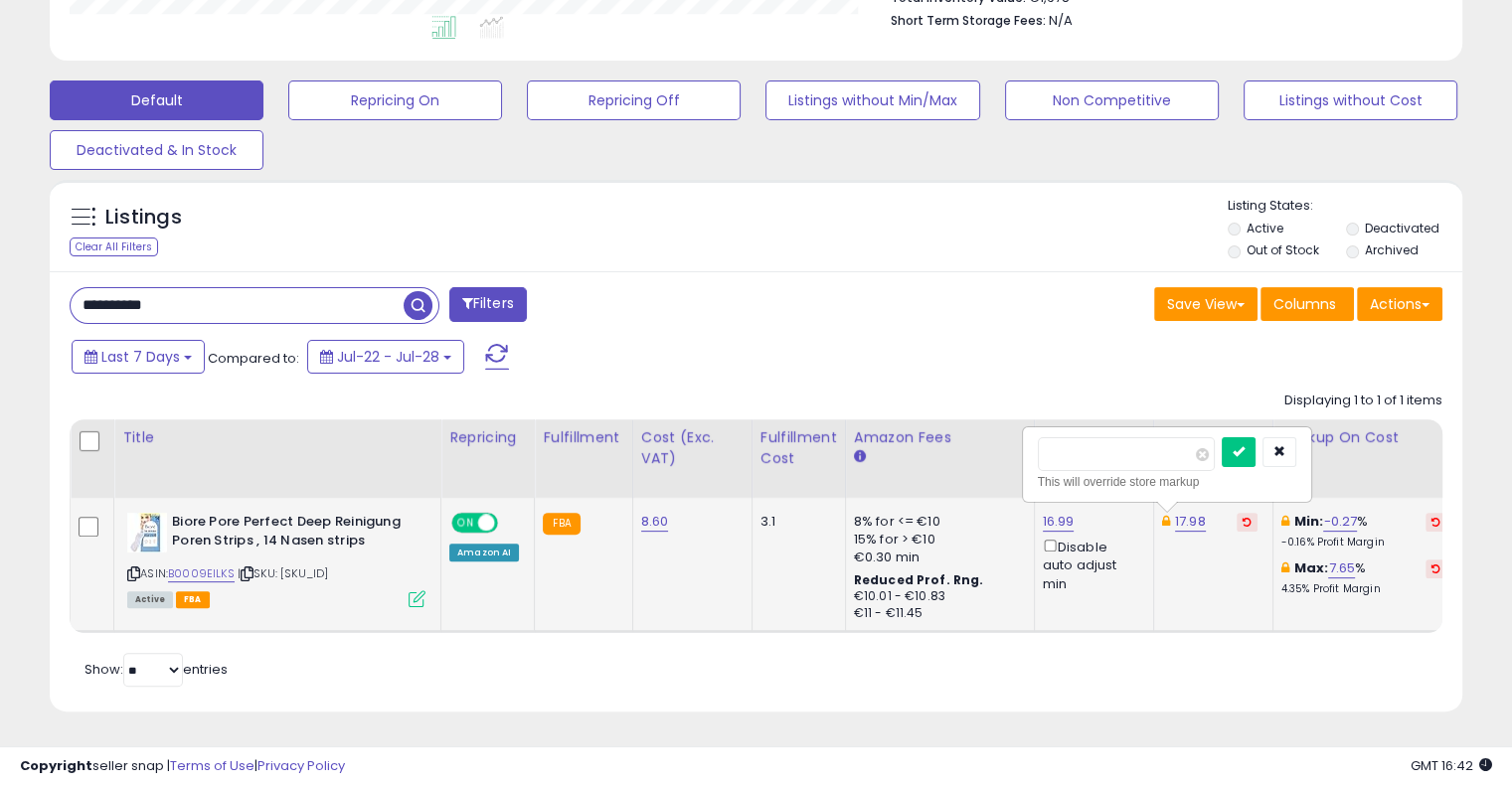 drag, startPoint x: 1114, startPoint y: 452, endPoint x: 1037, endPoint y: 447, distance: 77.162167 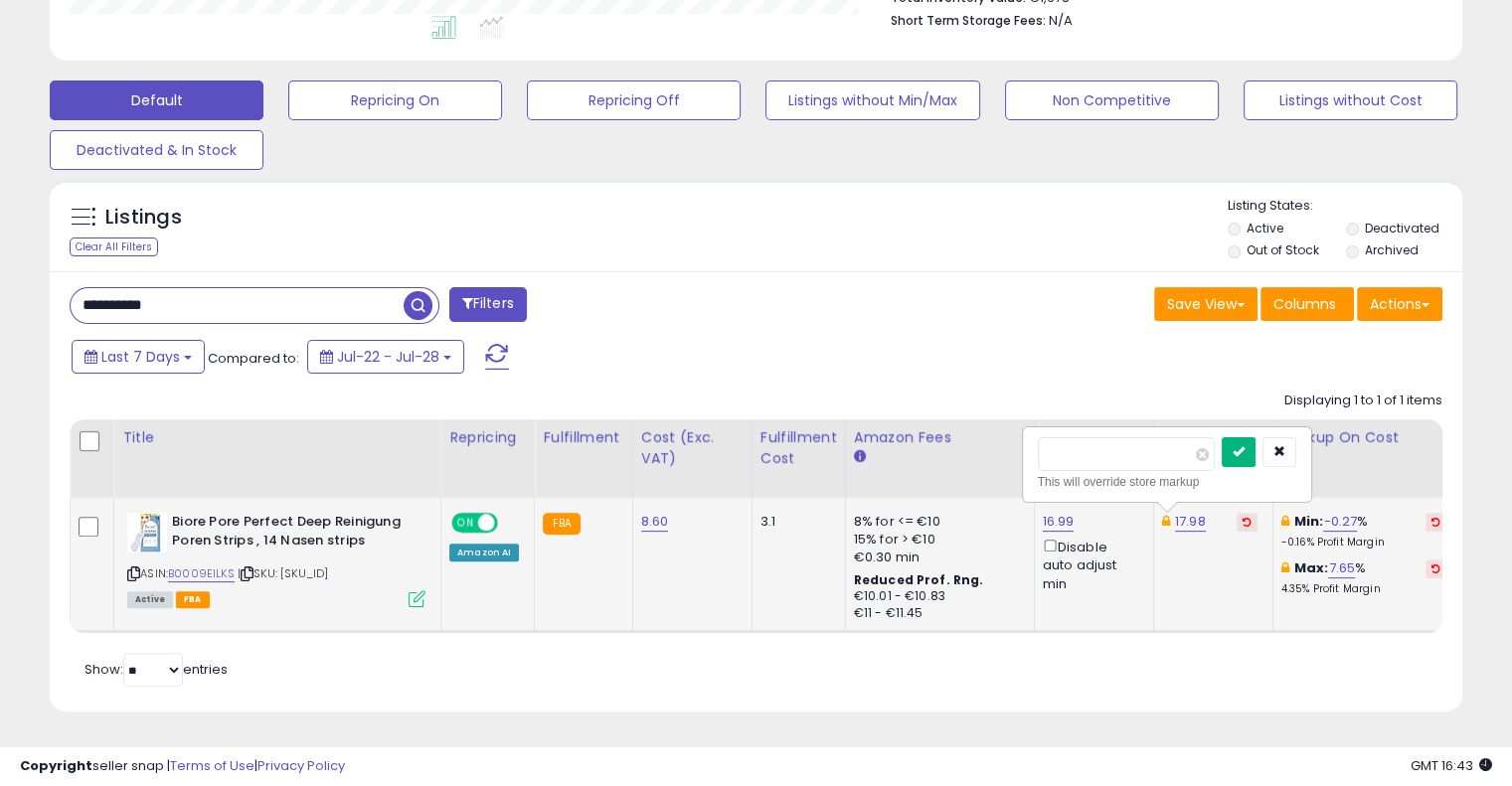 type on "*****" 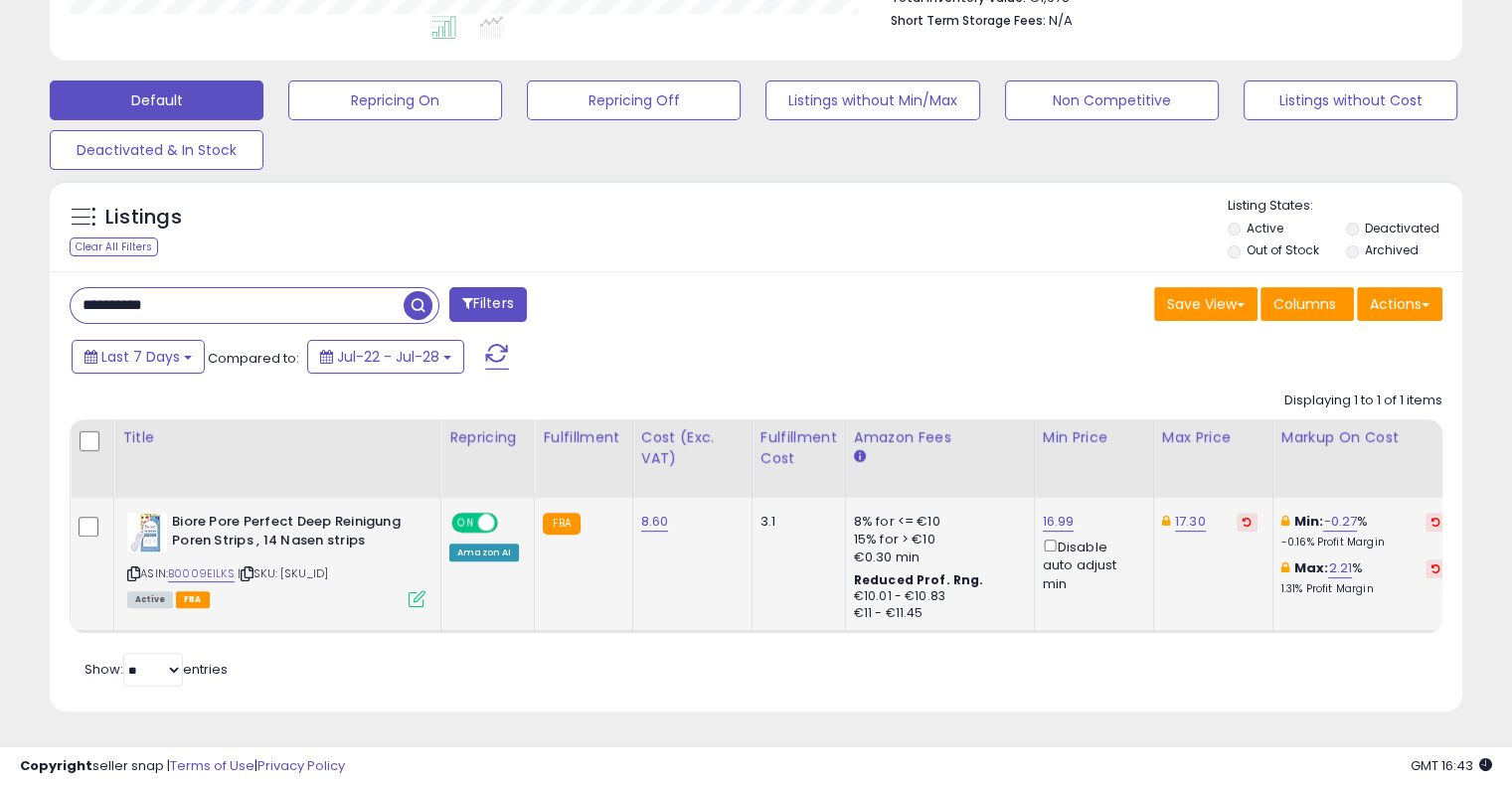 drag, startPoint x: 120, startPoint y: 293, endPoint x: 53, endPoint y: 296, distance: 67.06713 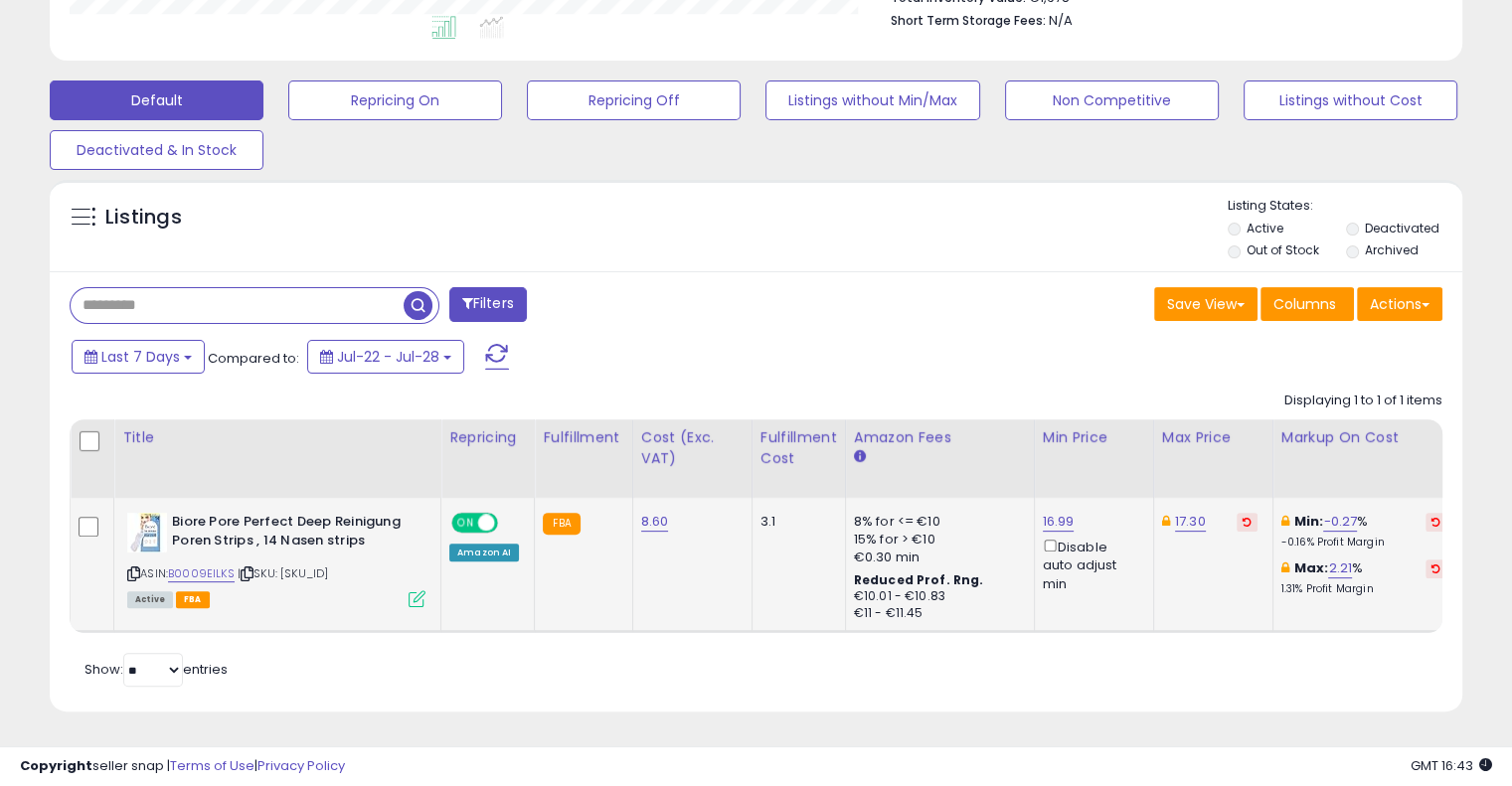 paste on "**********" 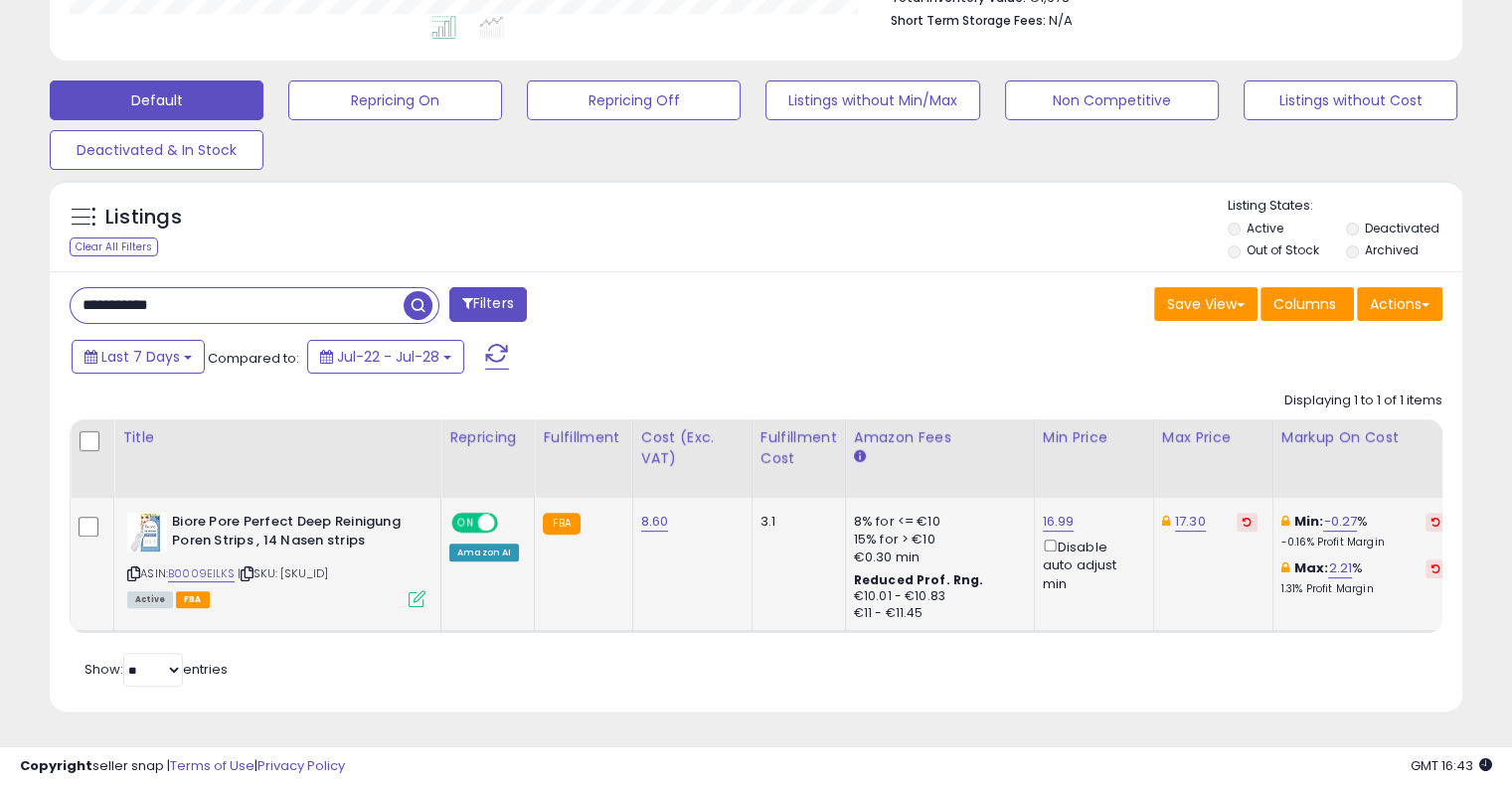 click on "**********" at bounding box center (237, 305) 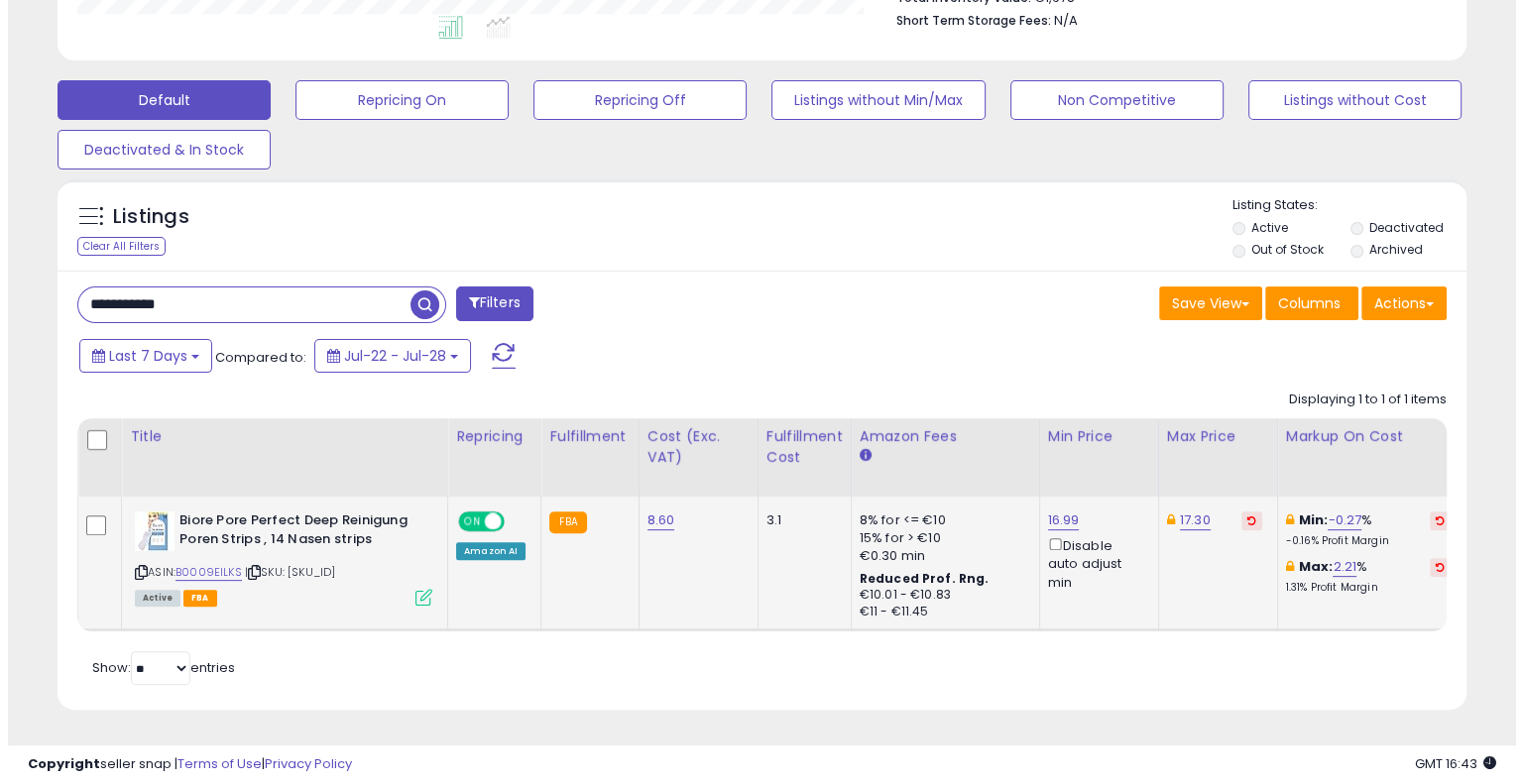 scroll, scrollTop: 424, scrollLeft: 0, axis: vertical 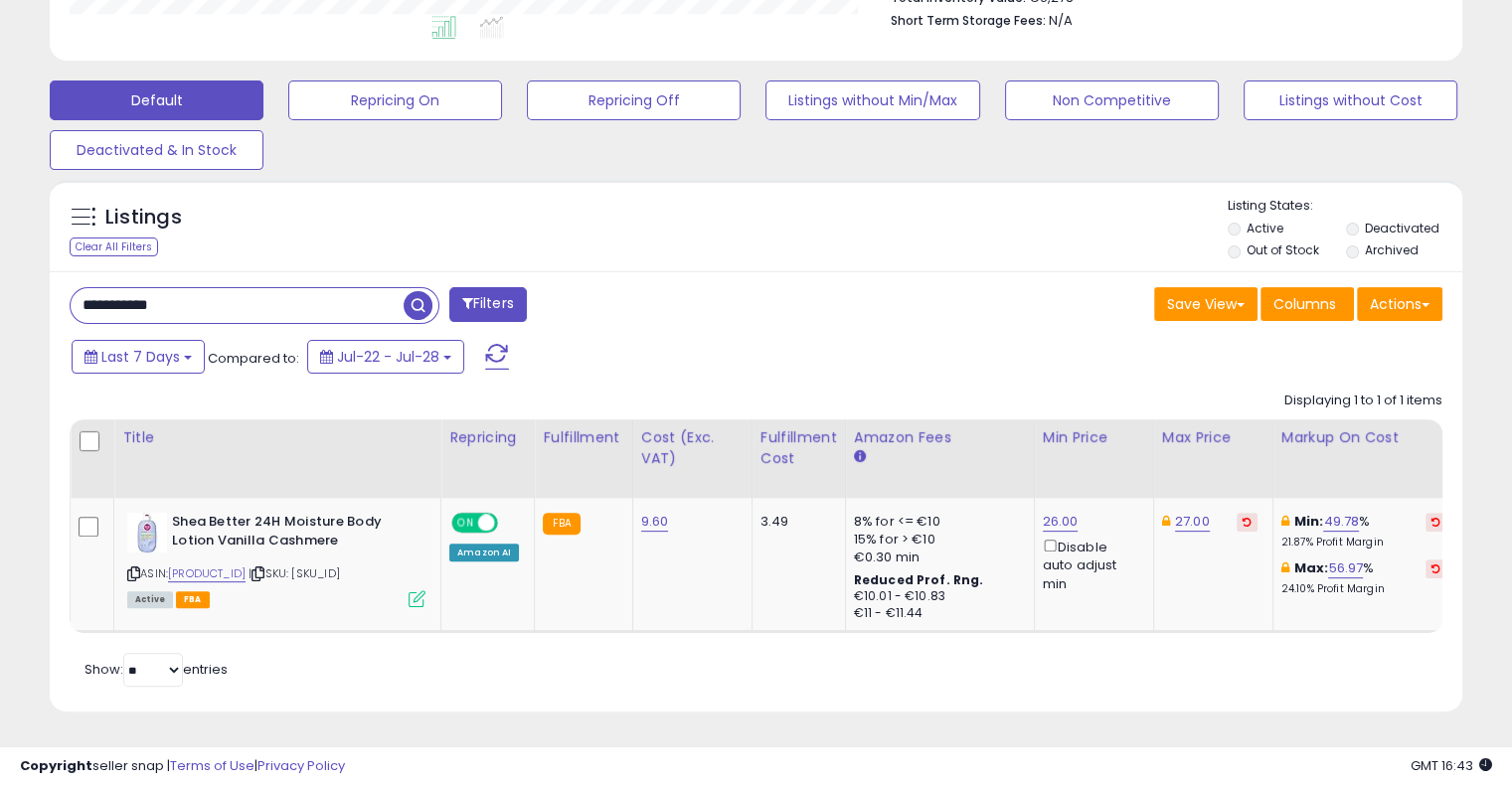 drag, startPoint x: 200, startPoint y: 283, endPoint x: 57, endPoint y: 301, distance: 144.12841 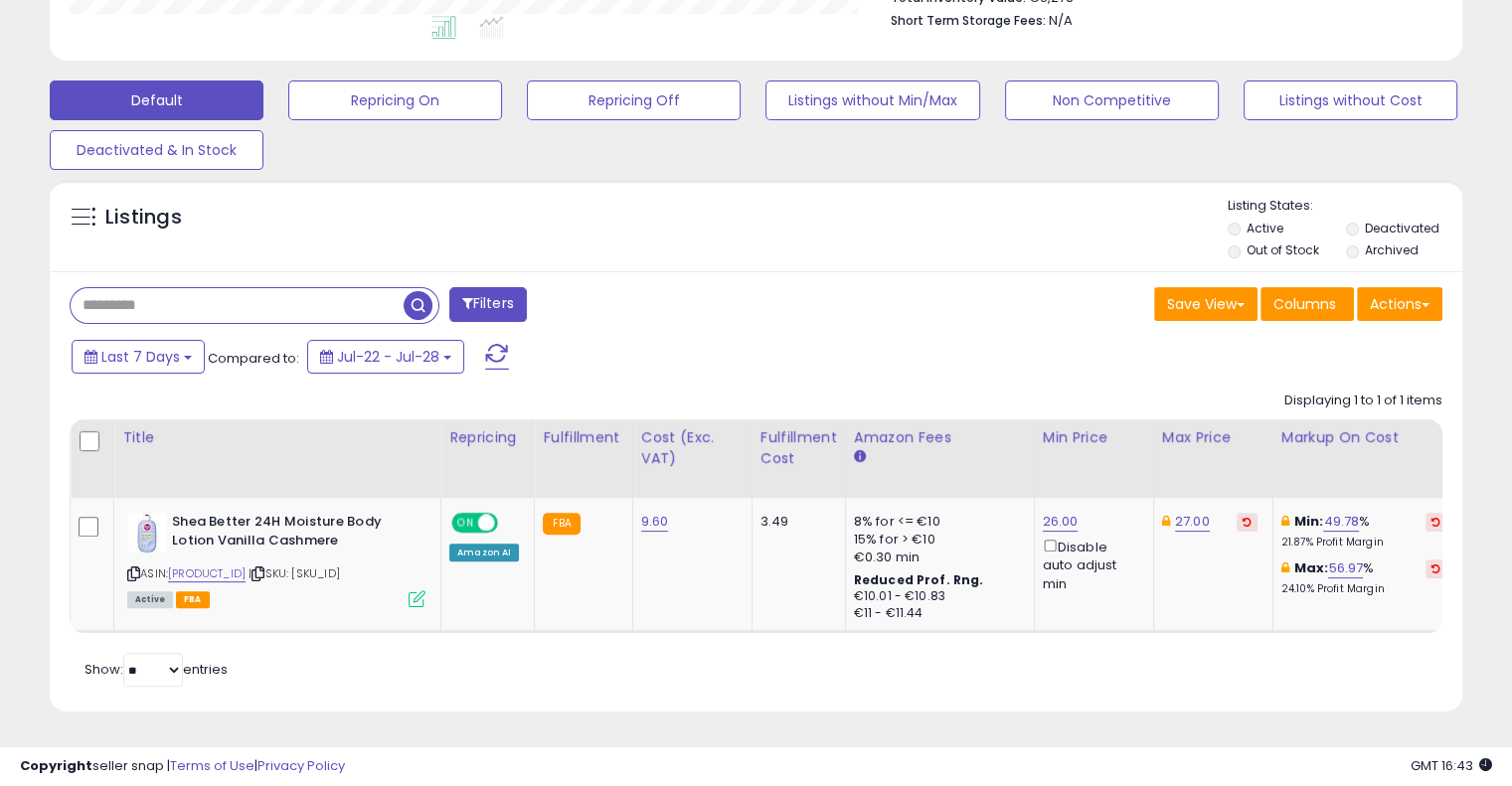 paste on "**********" 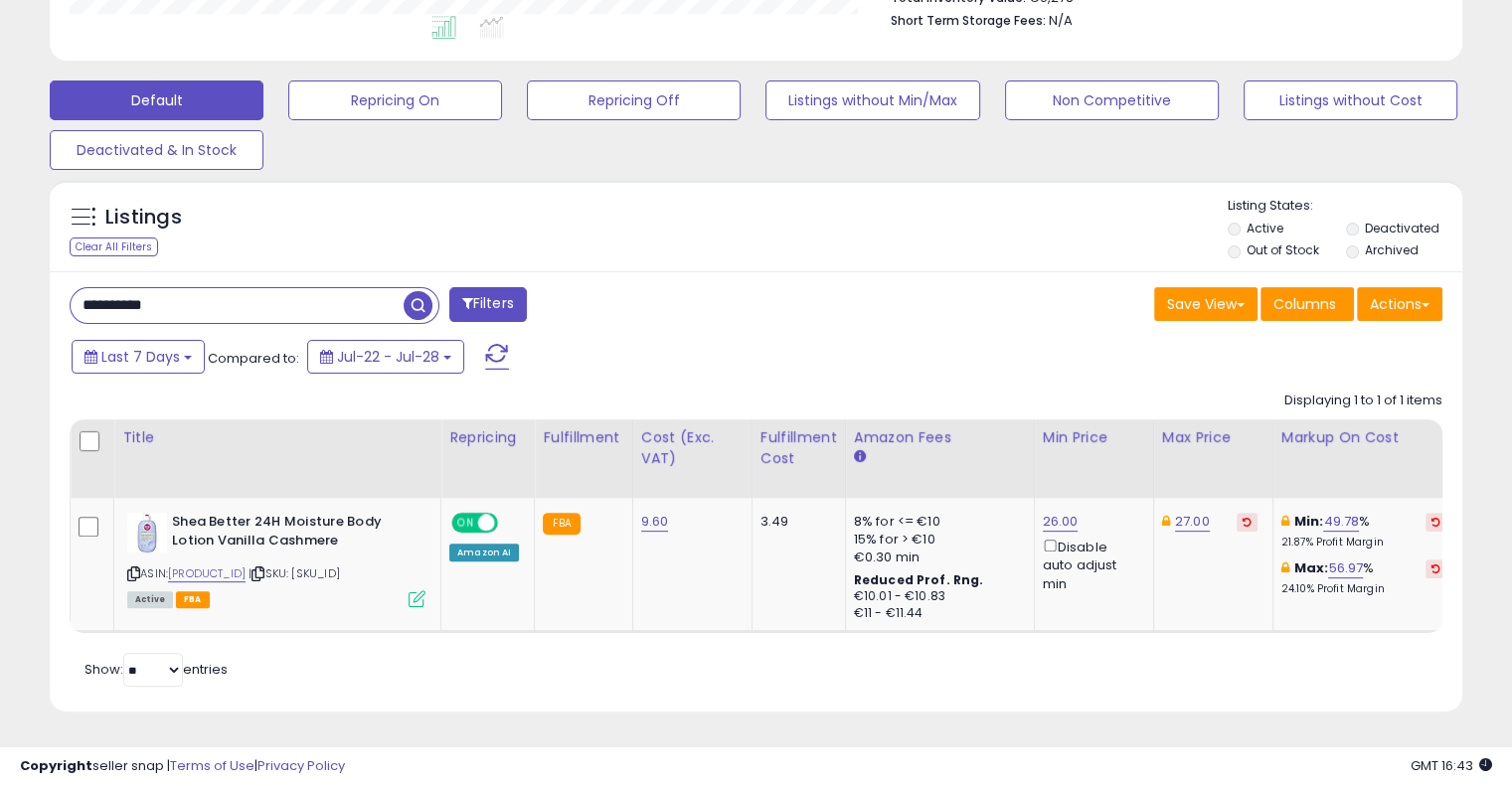 type on "**********" 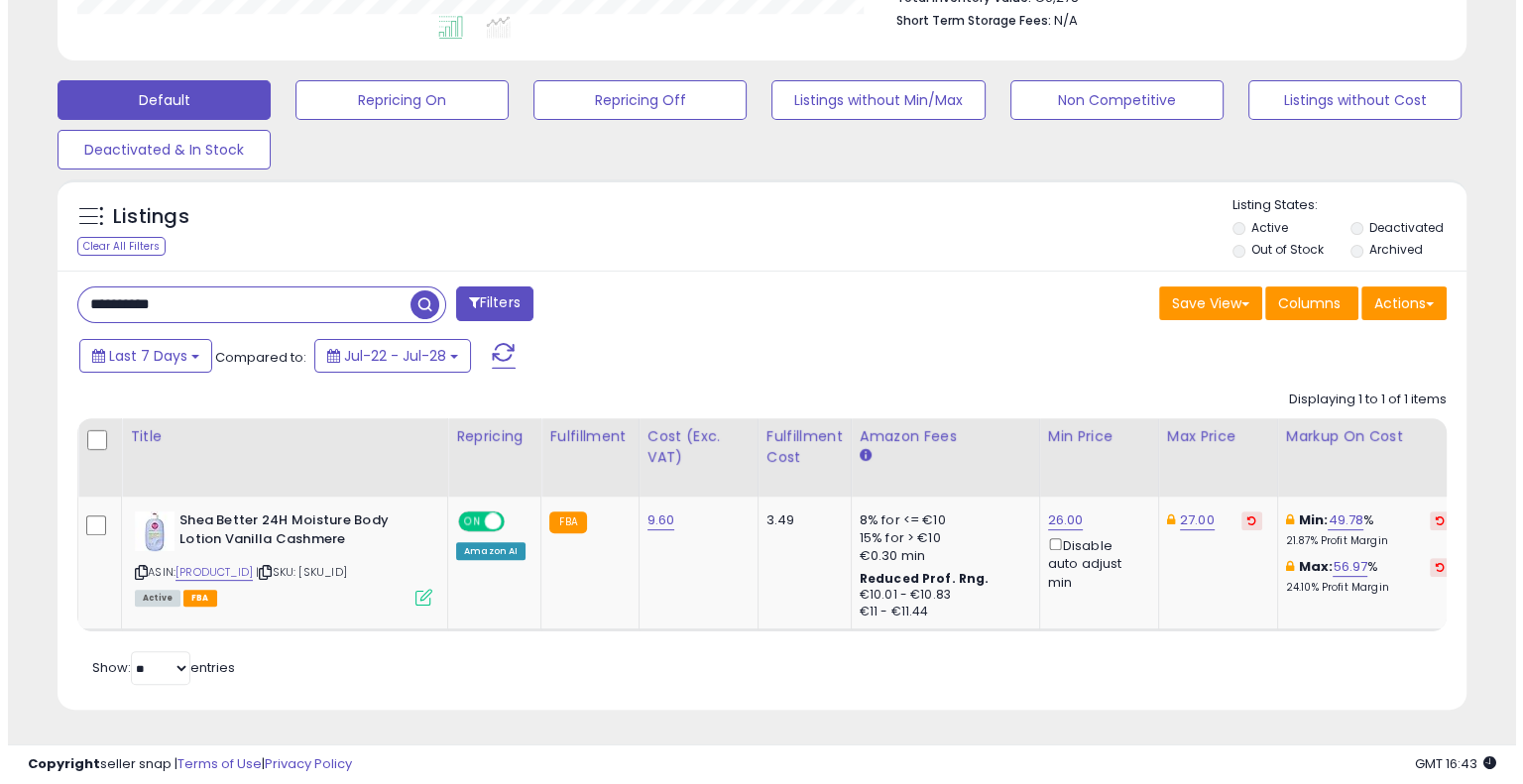 scroll, scrollTop: 424, scrollLeft: 0, axis: vertical 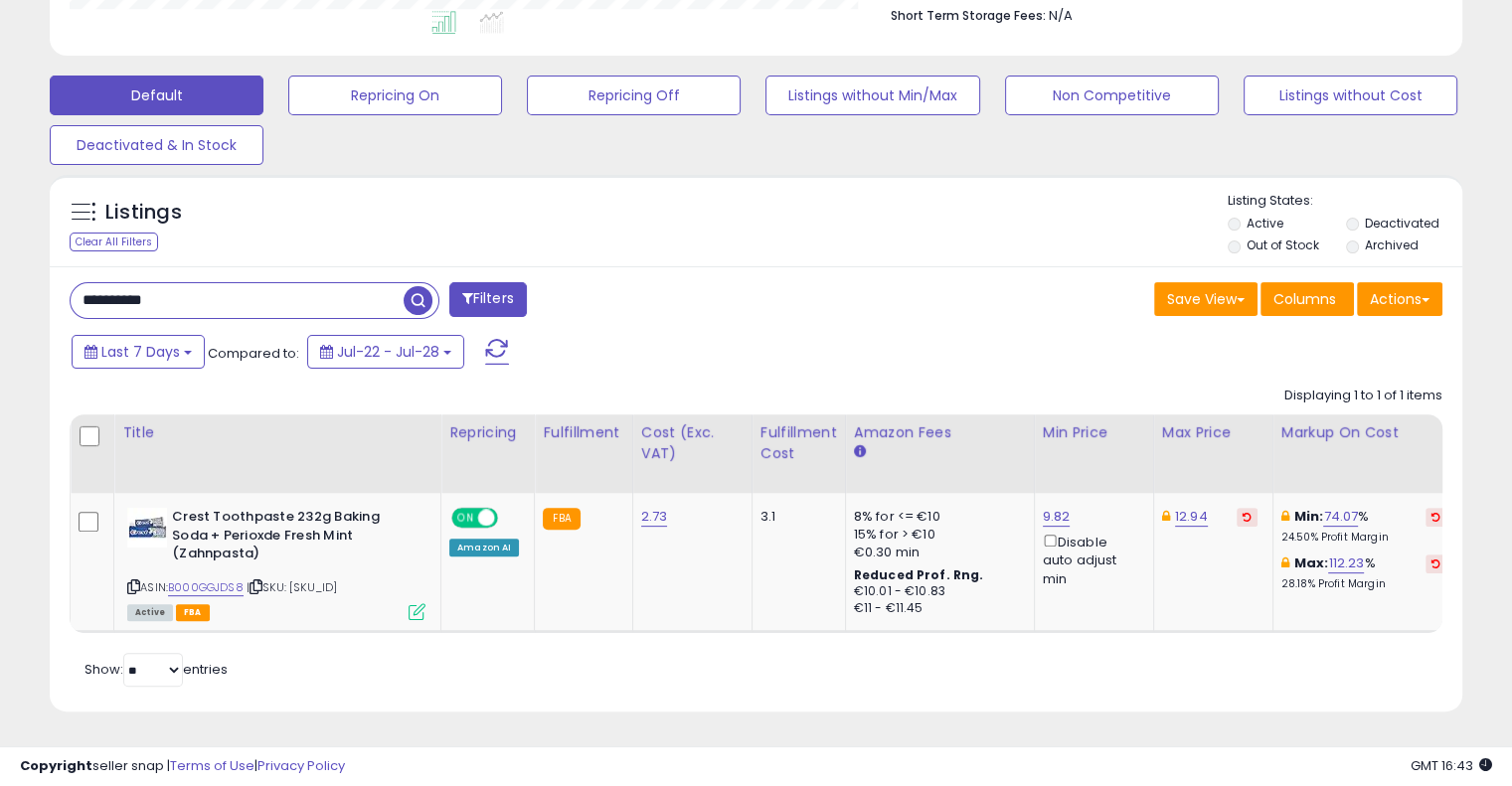 drag, startPoint x: 204, startPoint y: 282, endPoint x: 69, endPoint y: 284, distance: 135.01481 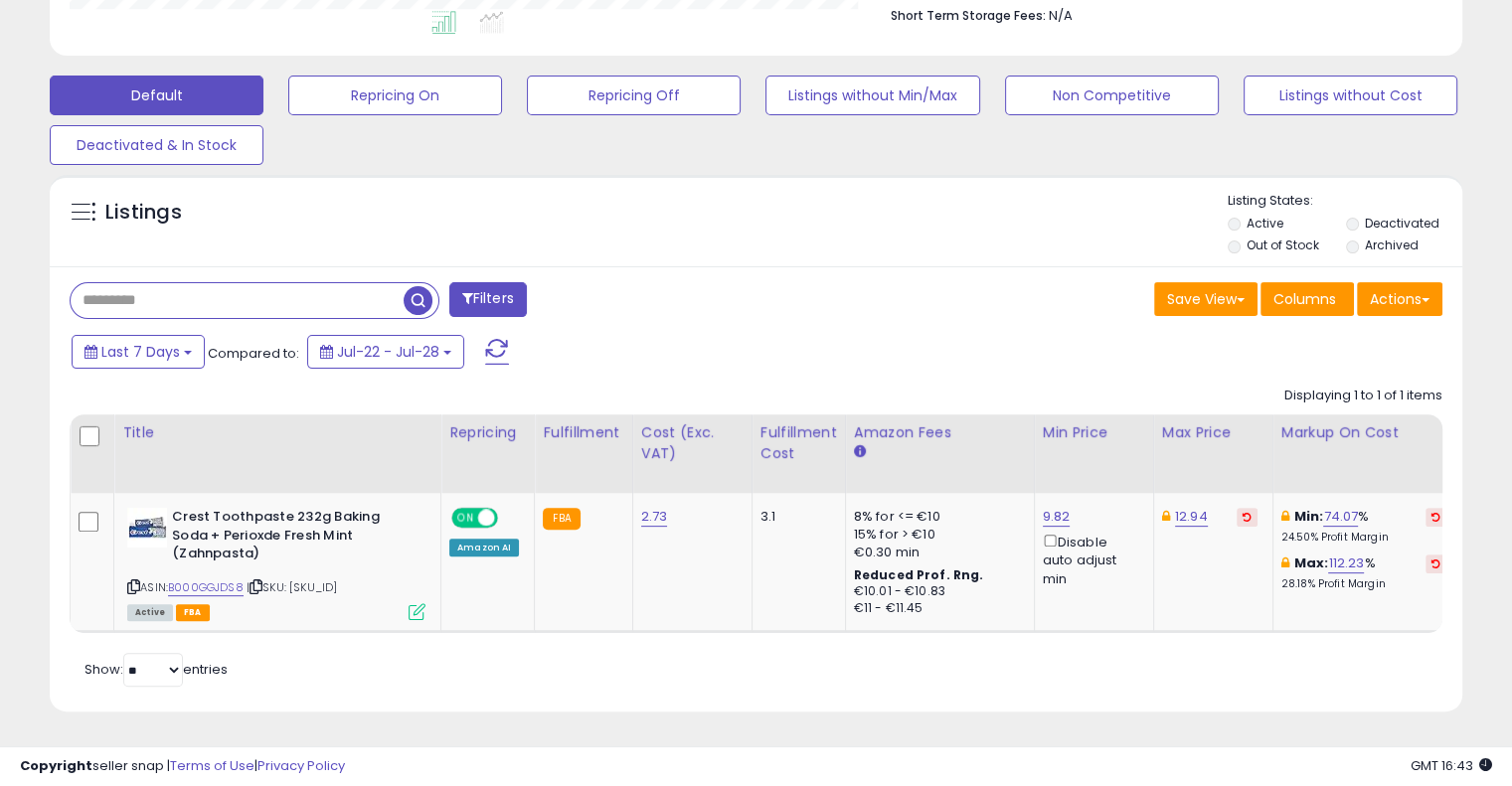 paste on "**********" 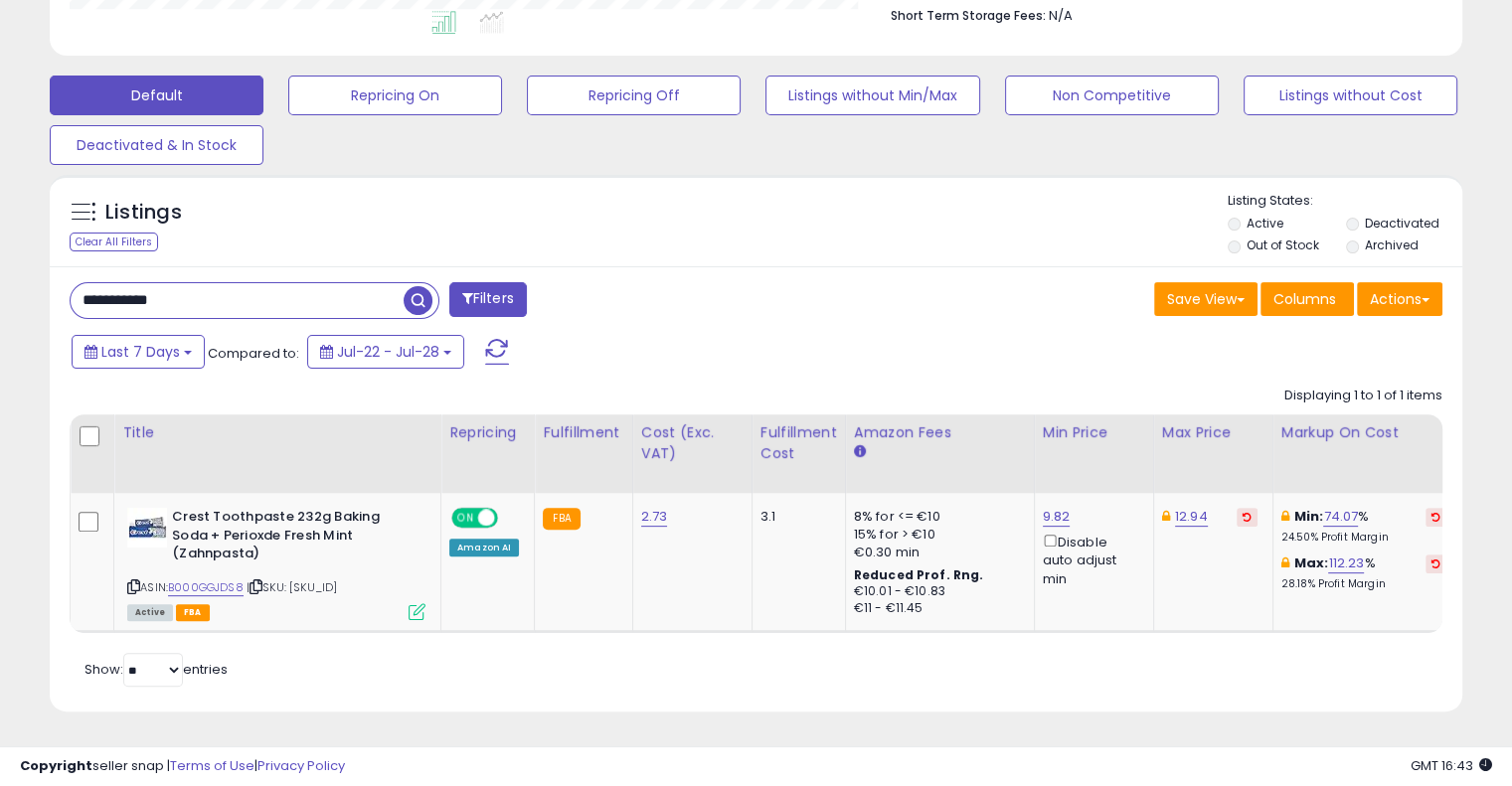 type on "**********" 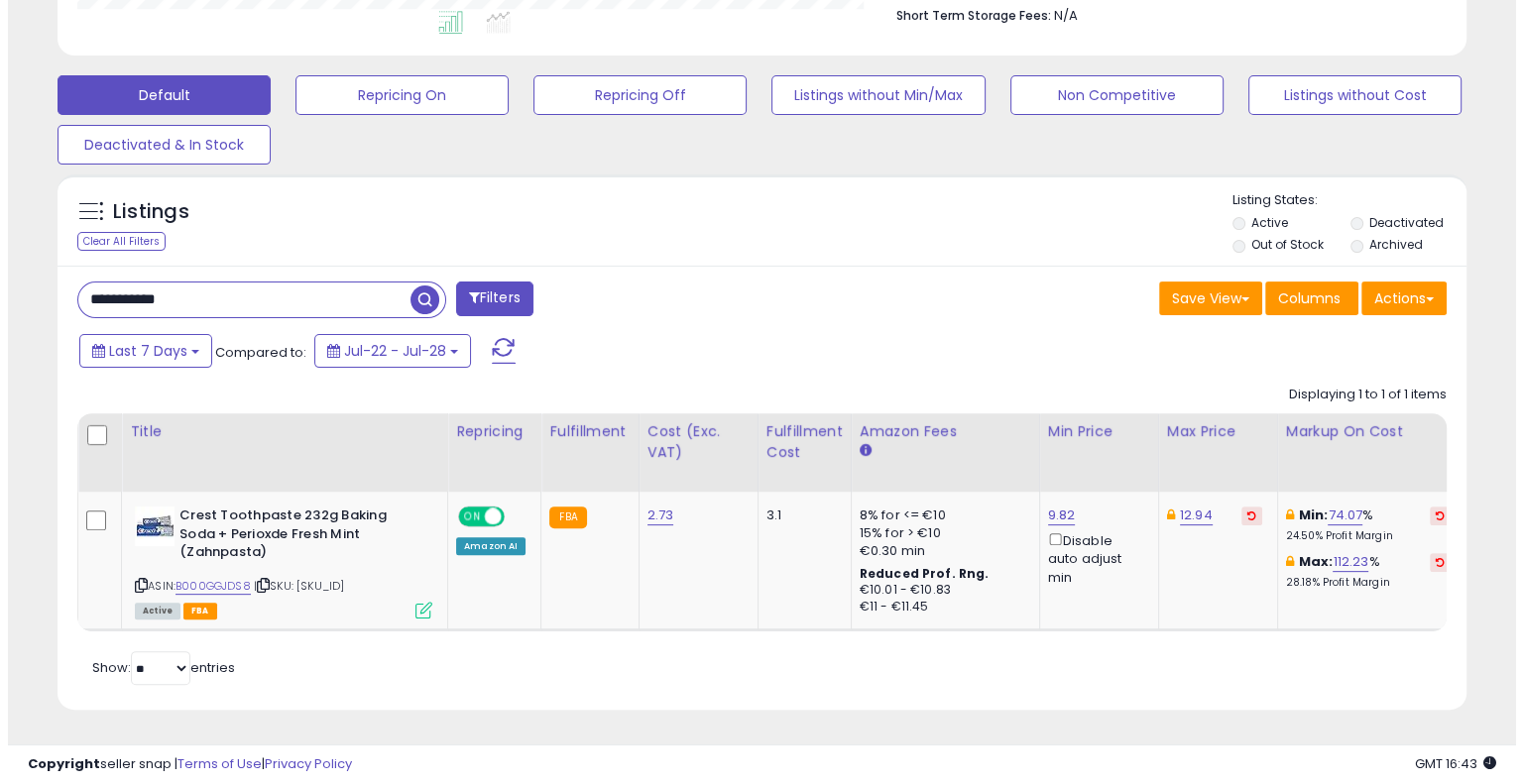 scroll, scrollTop: 424, scrollLeft: 0, axis: vertical 